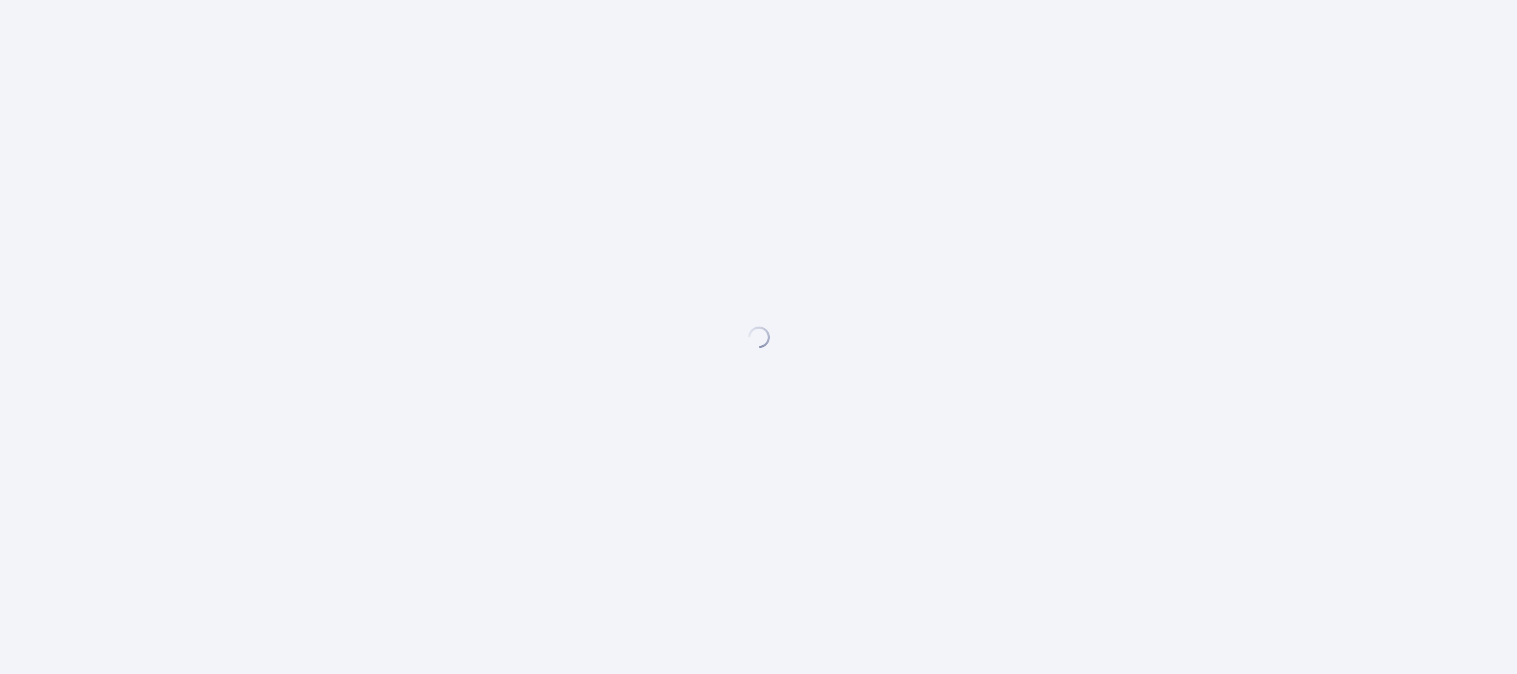 scroll, scrollTop: 0, scrollLeft: 0, axis: both 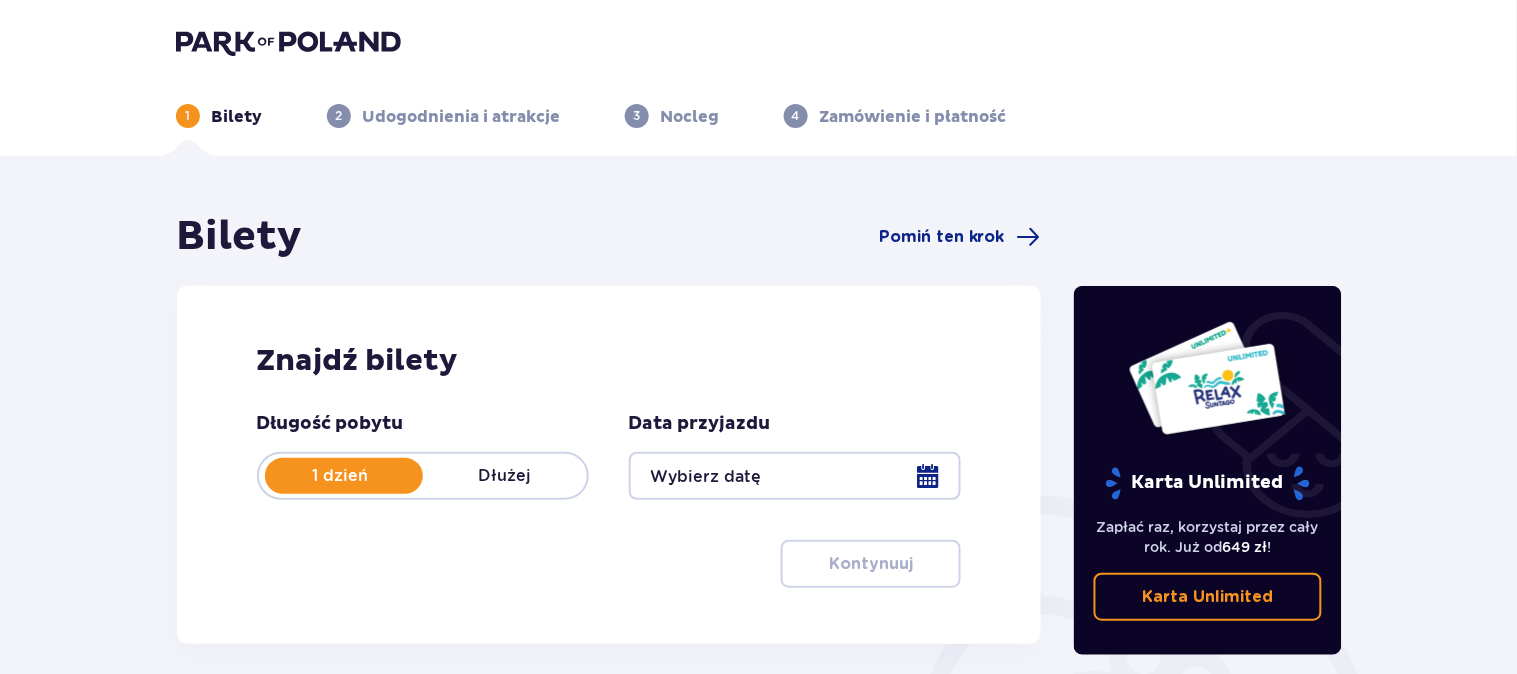 type on "[DATE]" 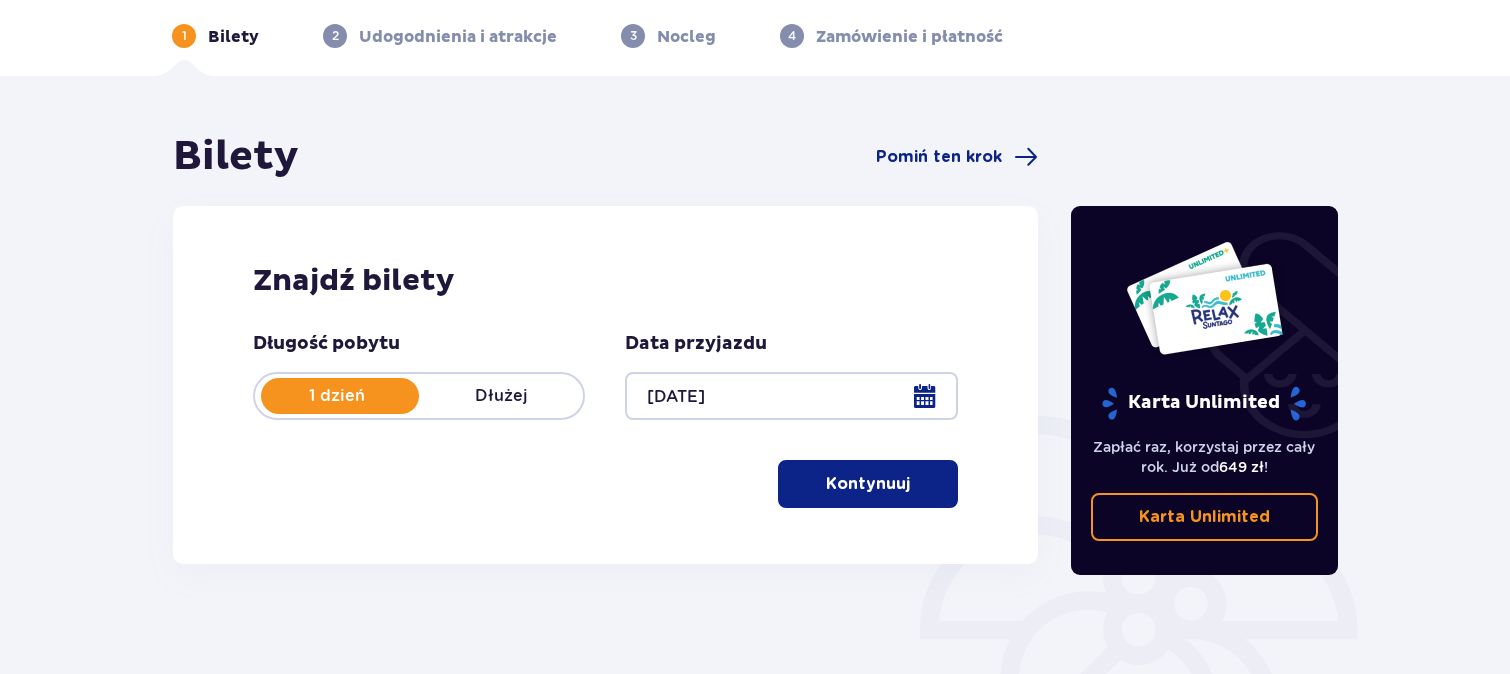 scroll, scrollTop: 82, scrollLeft: 0, axis: vertical 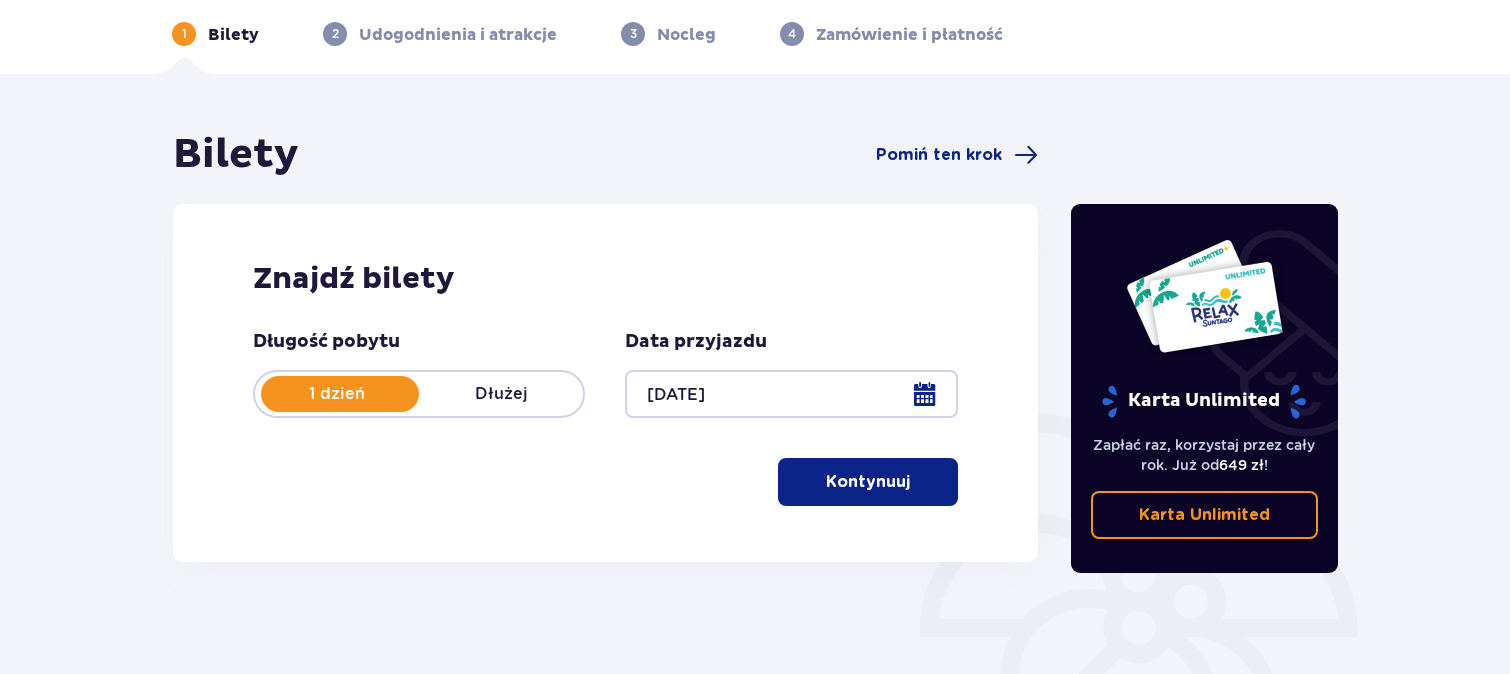 click at bounding box center [914, 482] 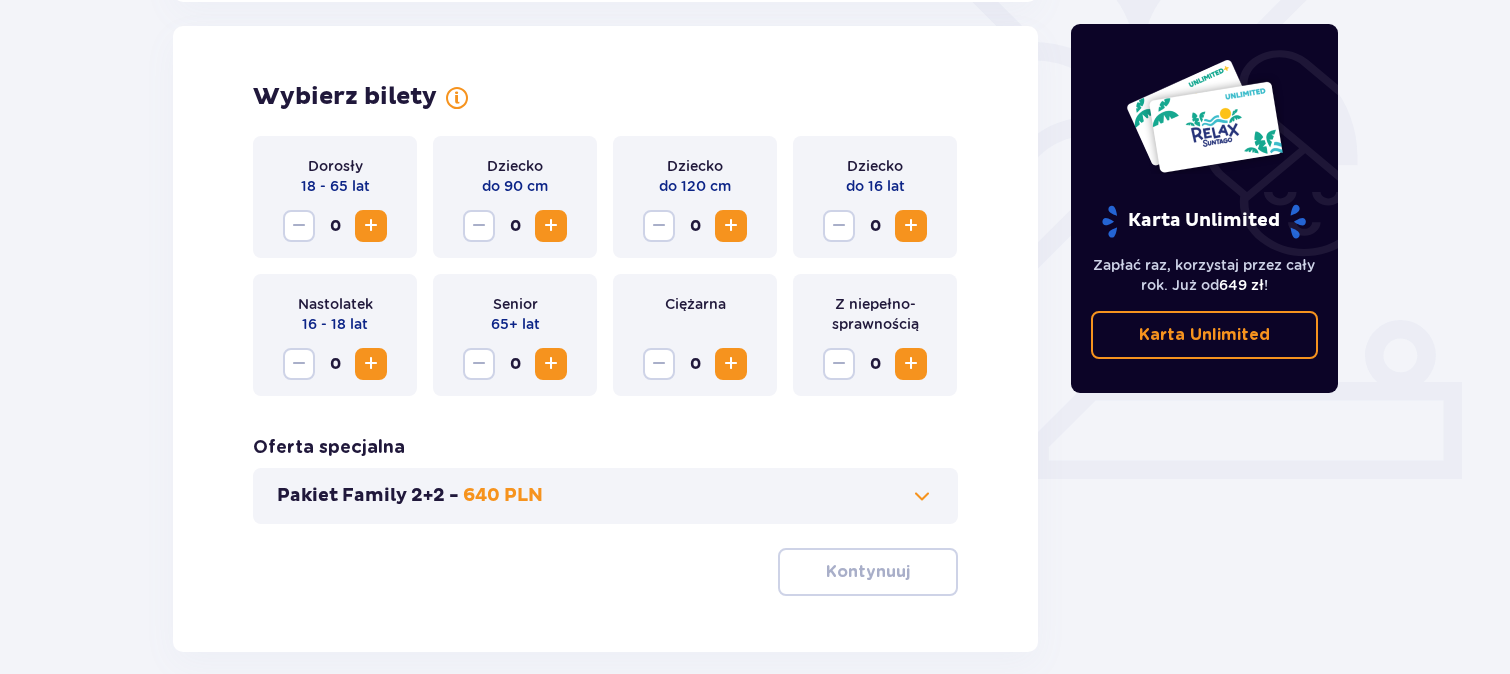 scroll, scrollTop: 555, scrollLeft: 0, axis: vertical 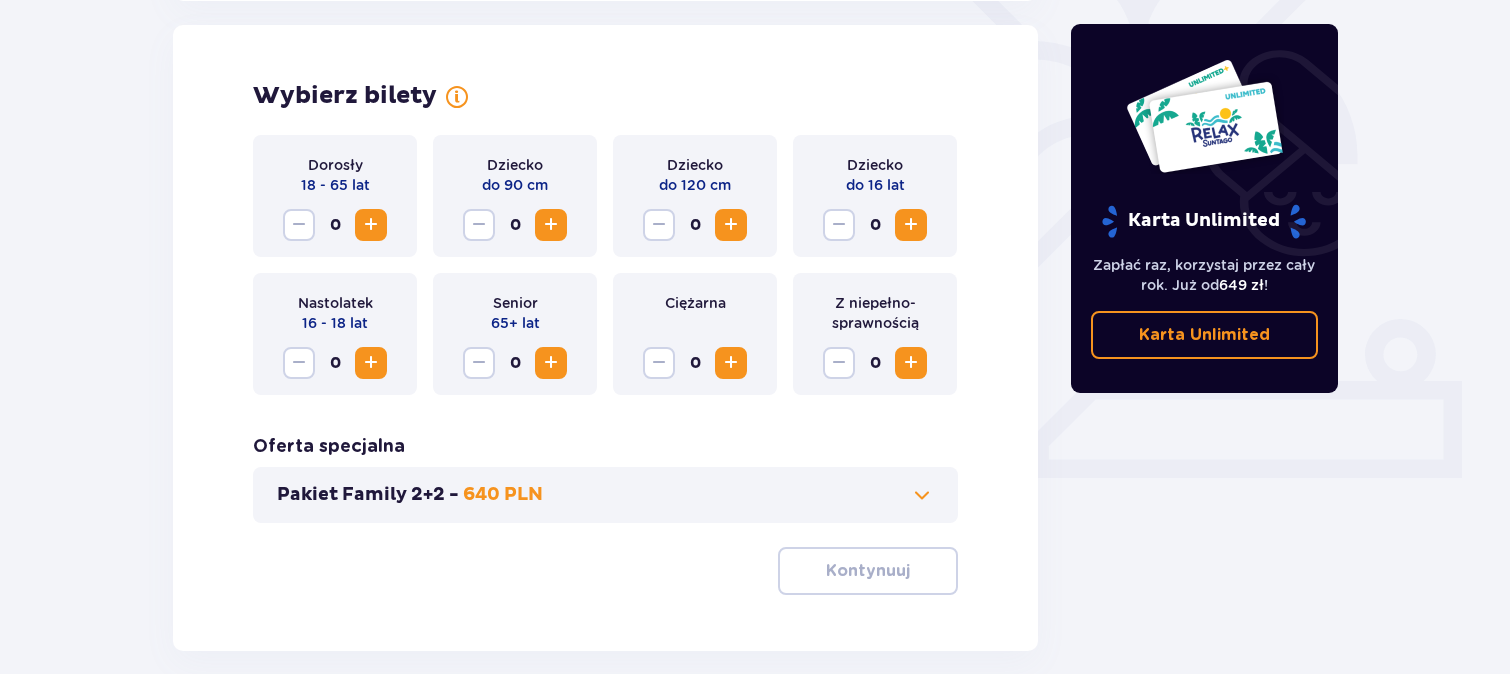 click at bounding box center (371, 225) 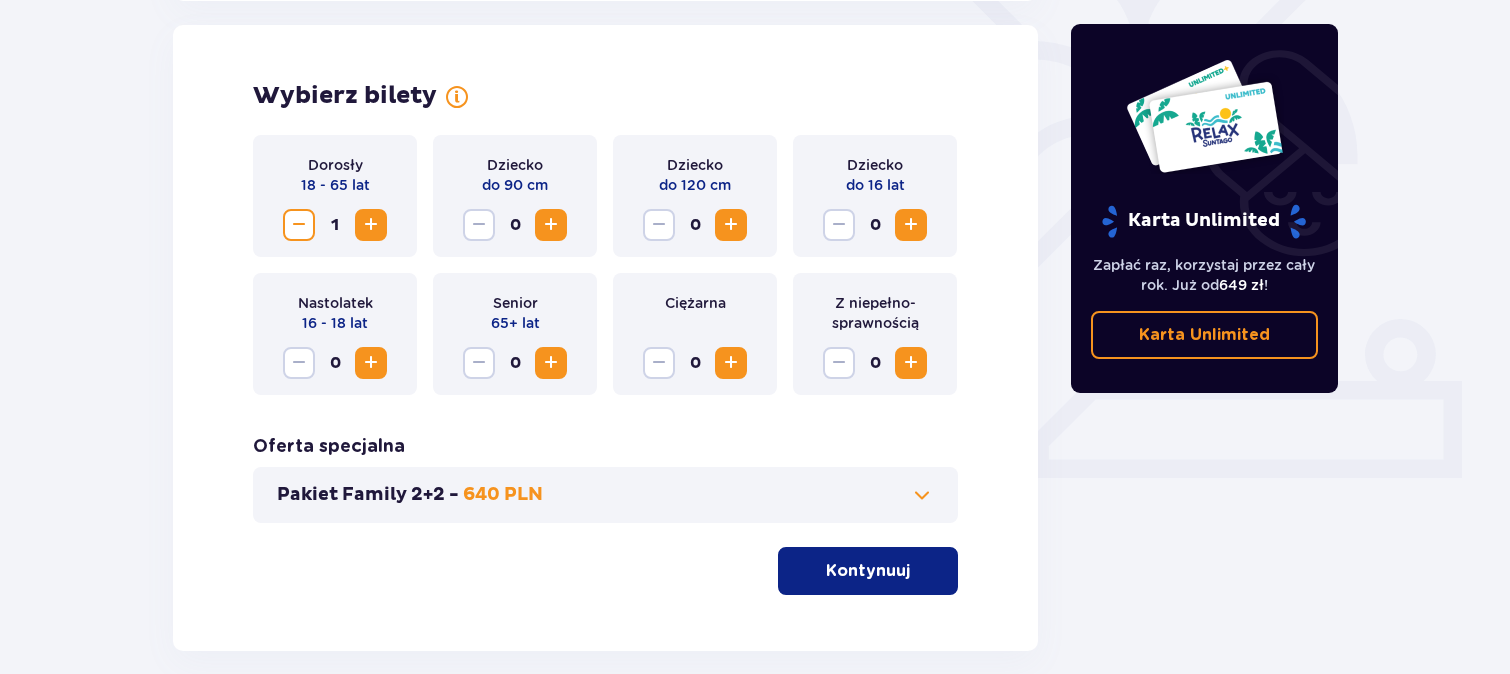 click at bounding box center [371, 225] 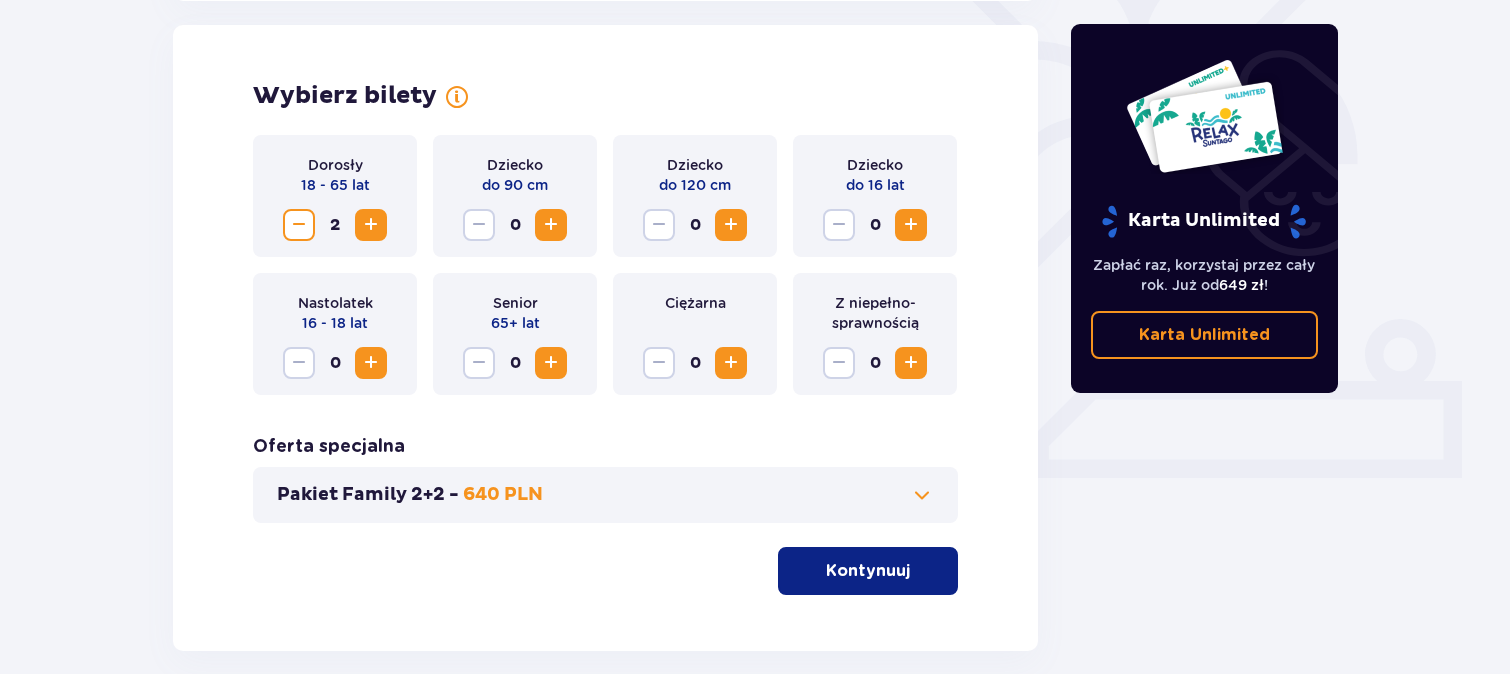 click on "Kontynuuj" at bounding box center (868, 571) 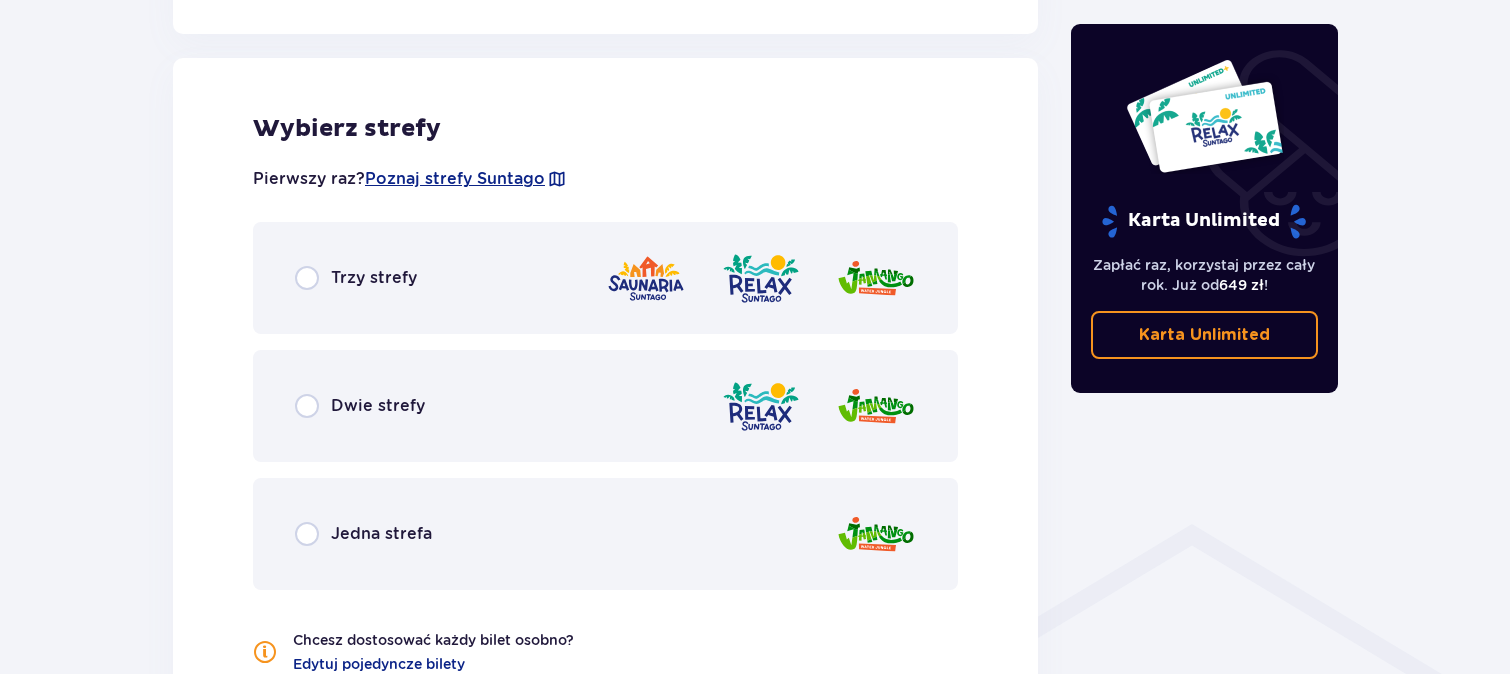 scroll, scrollTop: 1110, scrollLeft: 0, axis: vertical 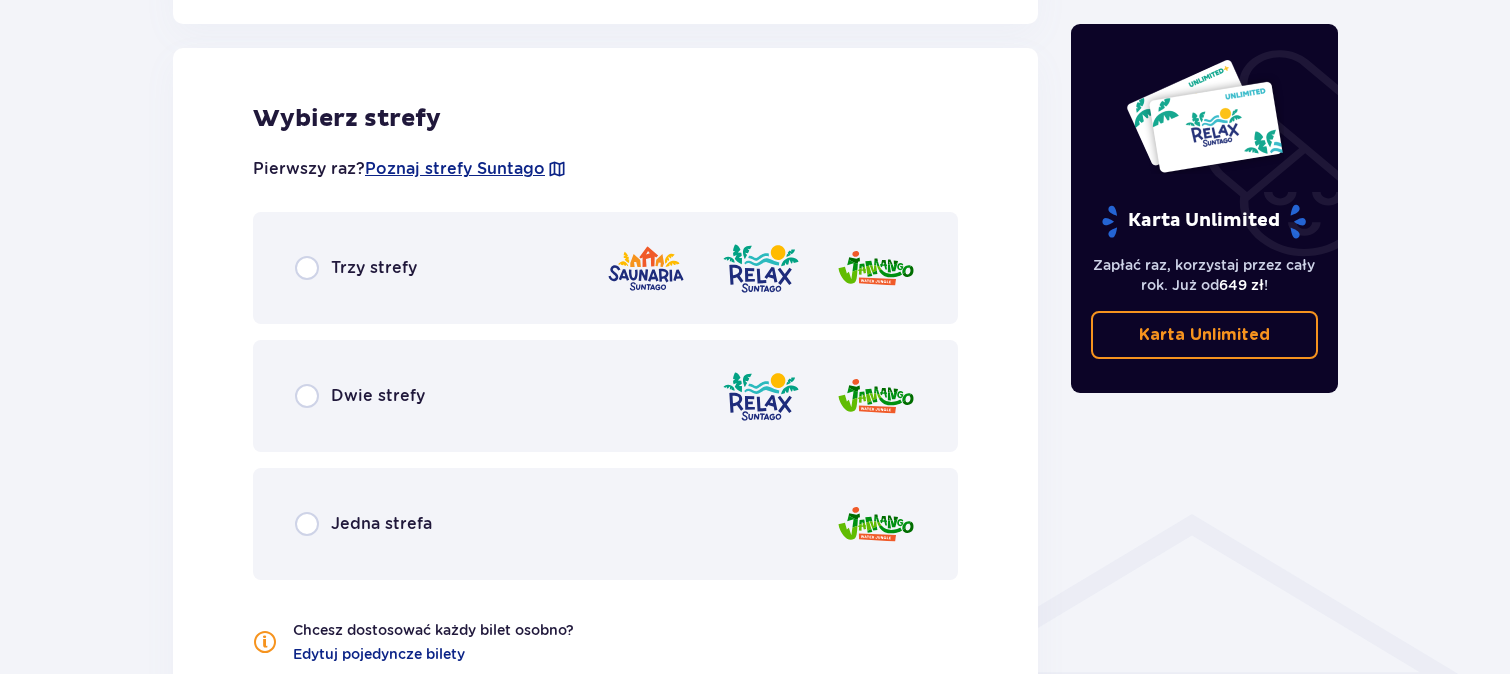 click on "Jedna strefa" at bounding box center (605, 524) 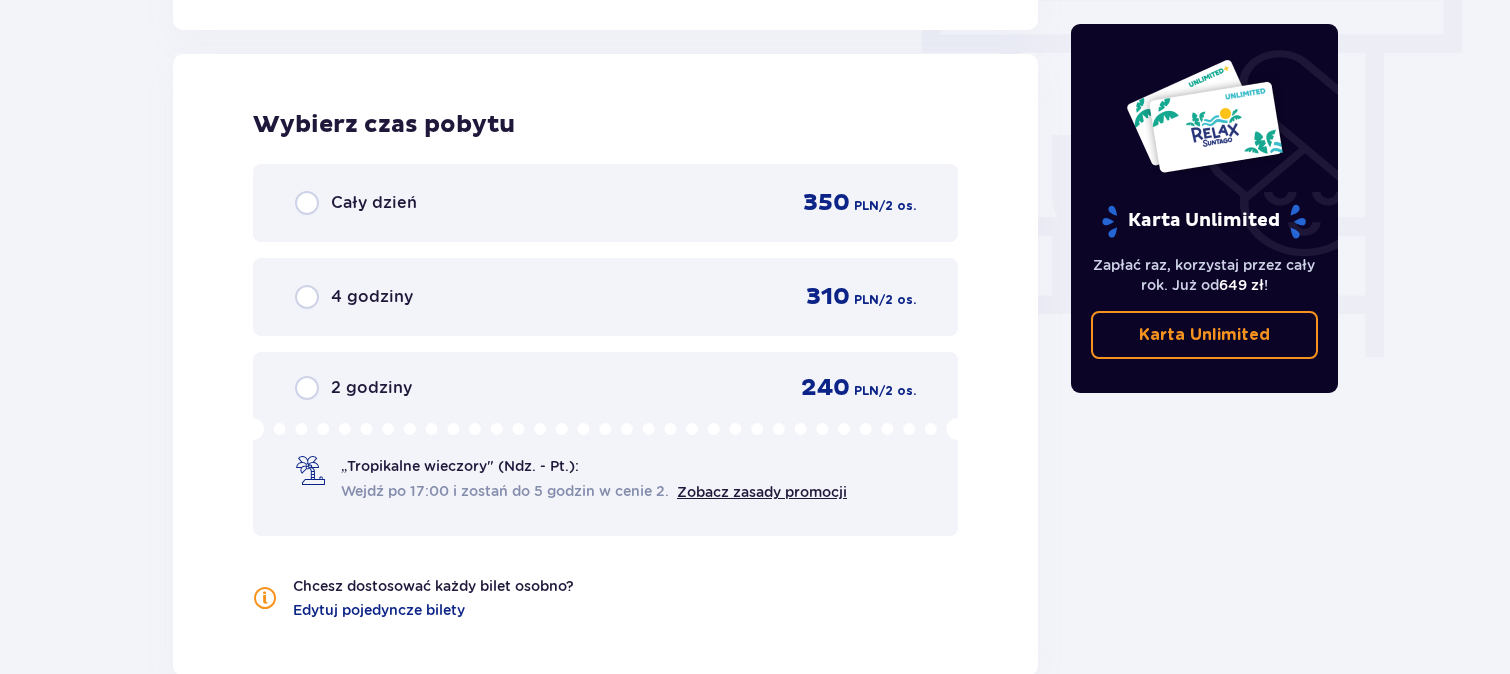 scroll, scrollTop: 1805, scrollLeft: 0, axis: vertical 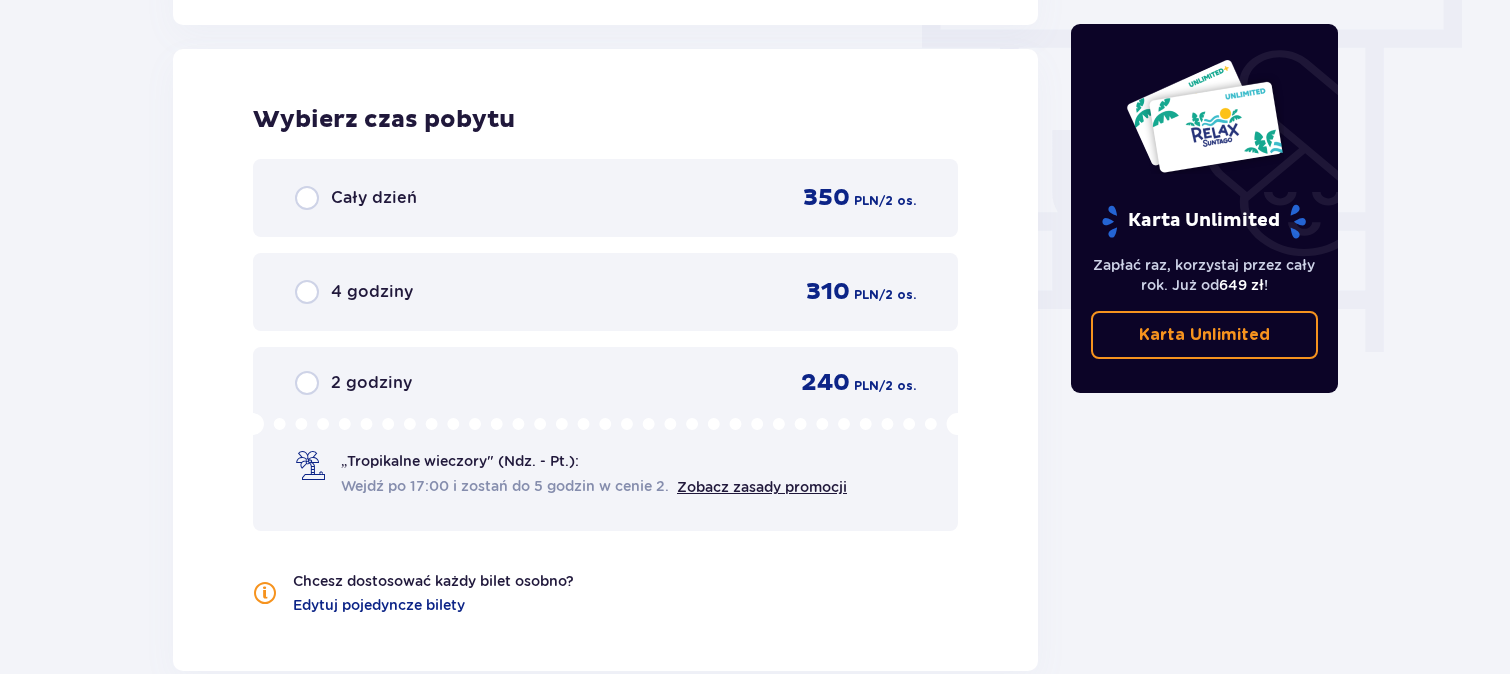 click on "Cały dzień 350 PLN / 2 os." at bounding box center [605, 198] 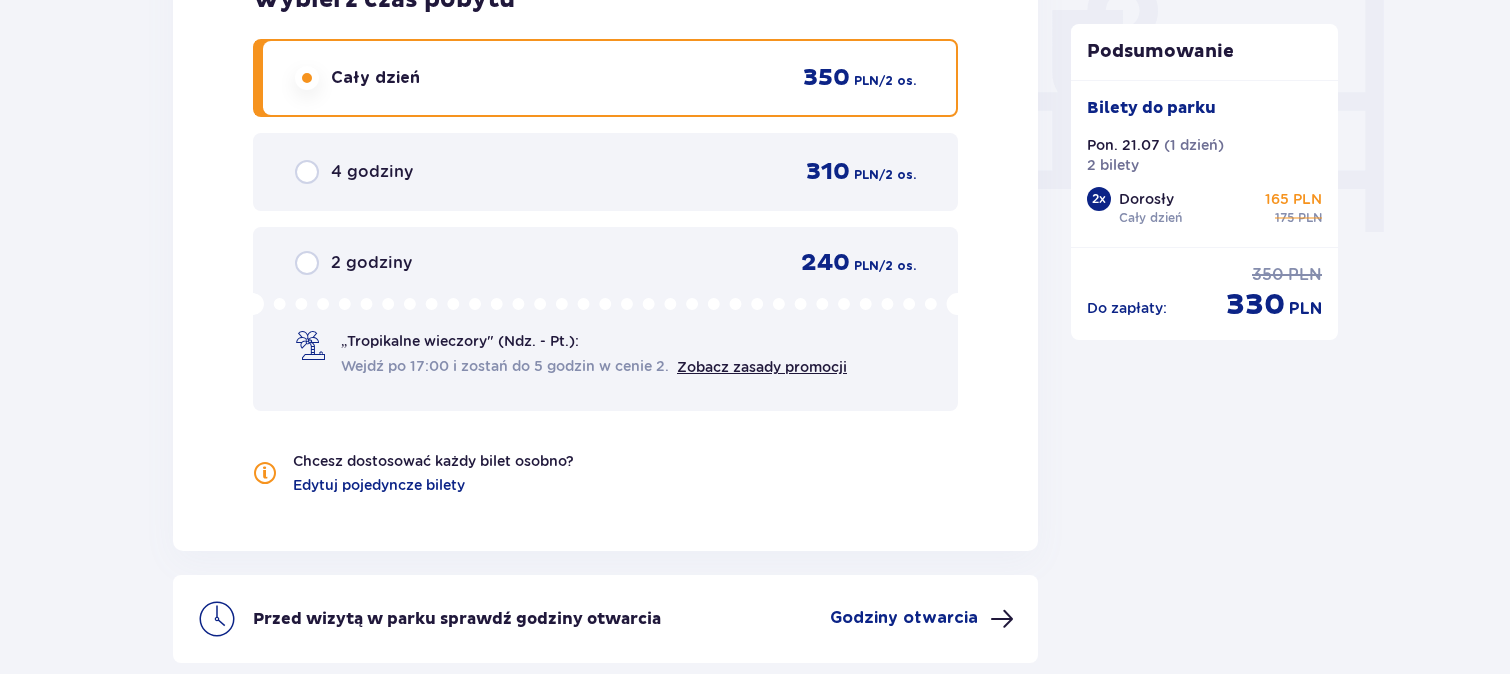scroll, scrollTop: 2100, scrollLeft: 0, axis: vertical 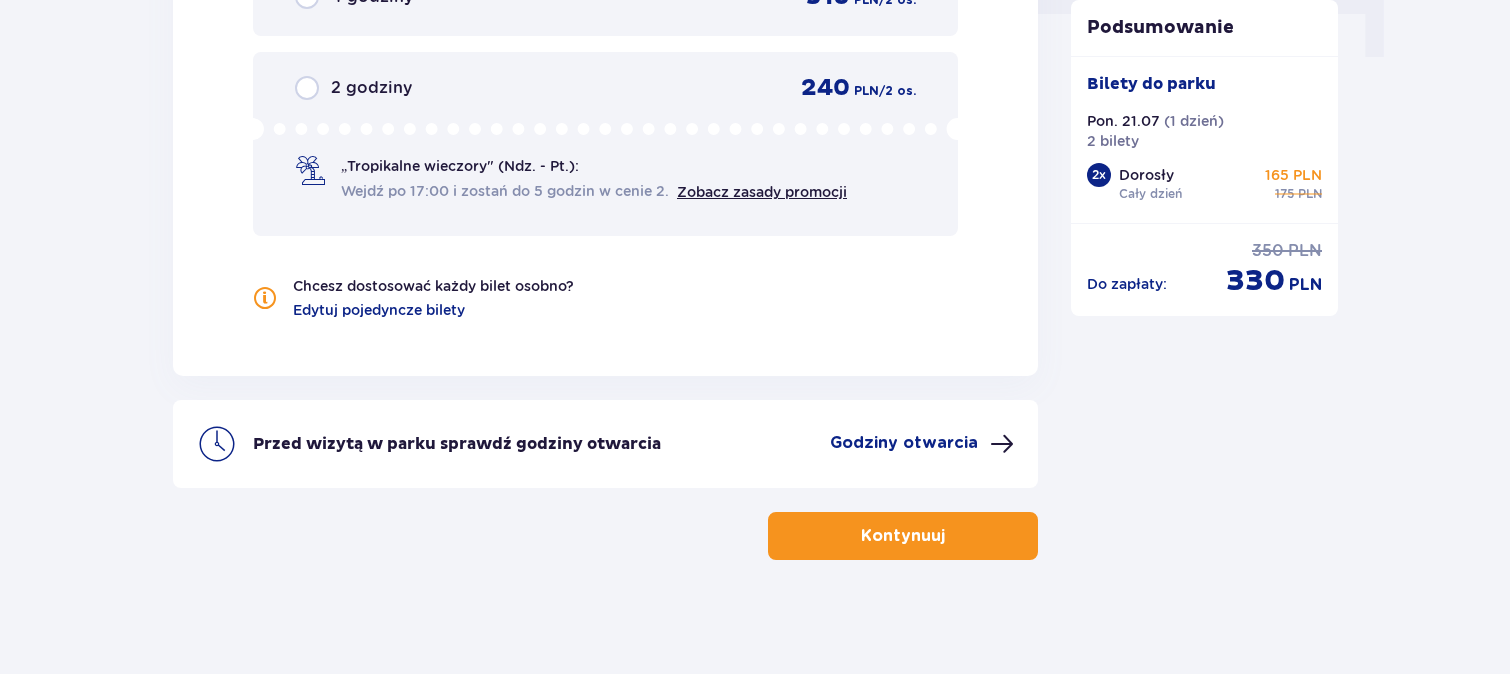 click on "Kontynuuj" at bounding box center [903, 536] 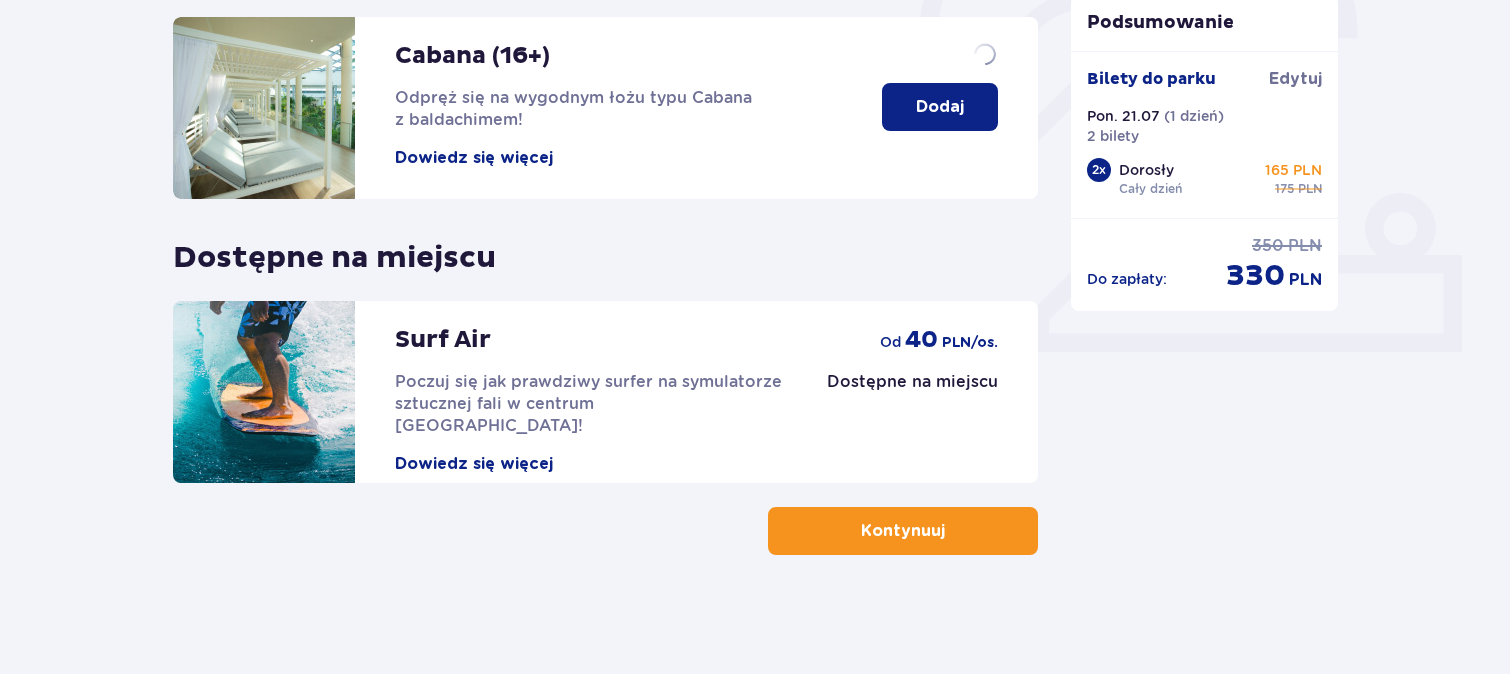 scroll, scrollTop: 0, scrollLeft: 0, axis: both 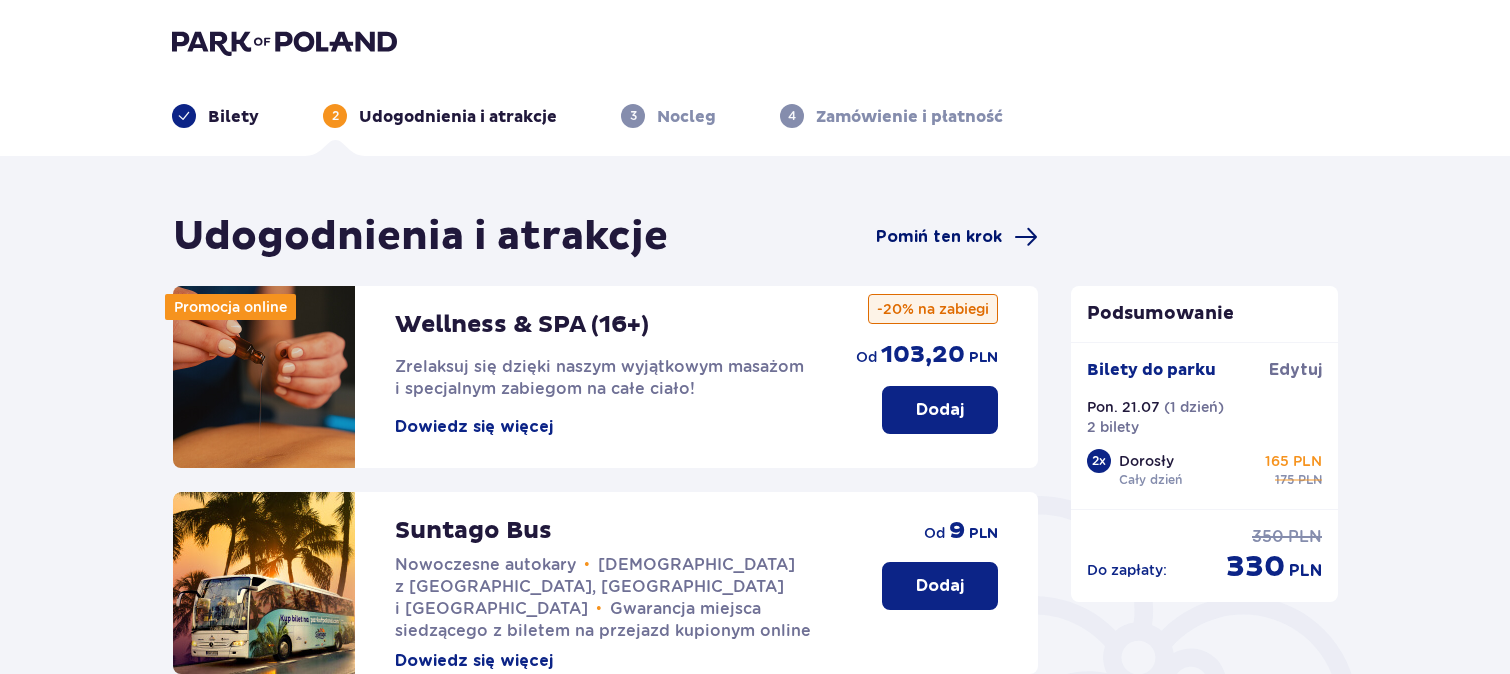 click at bounding box center [1026, 237] 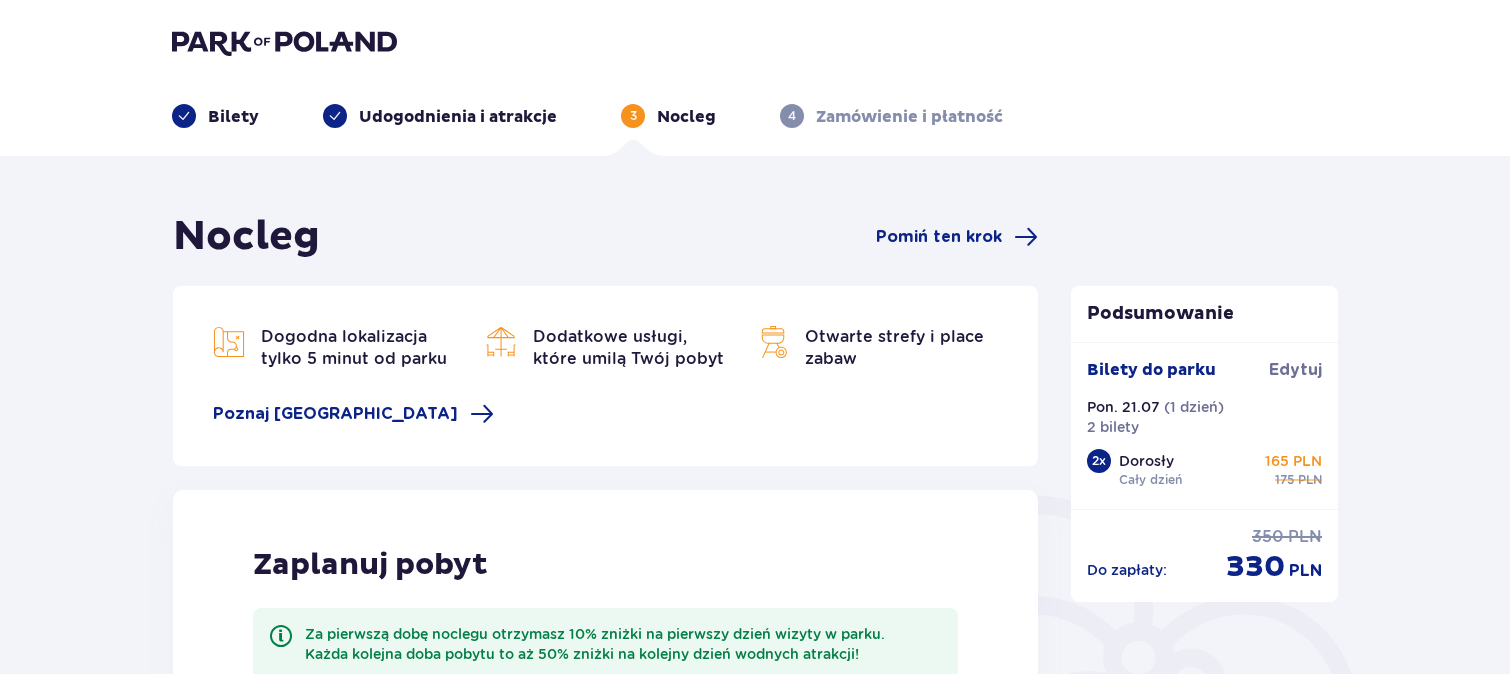 click at bounding box center (1026, 237) 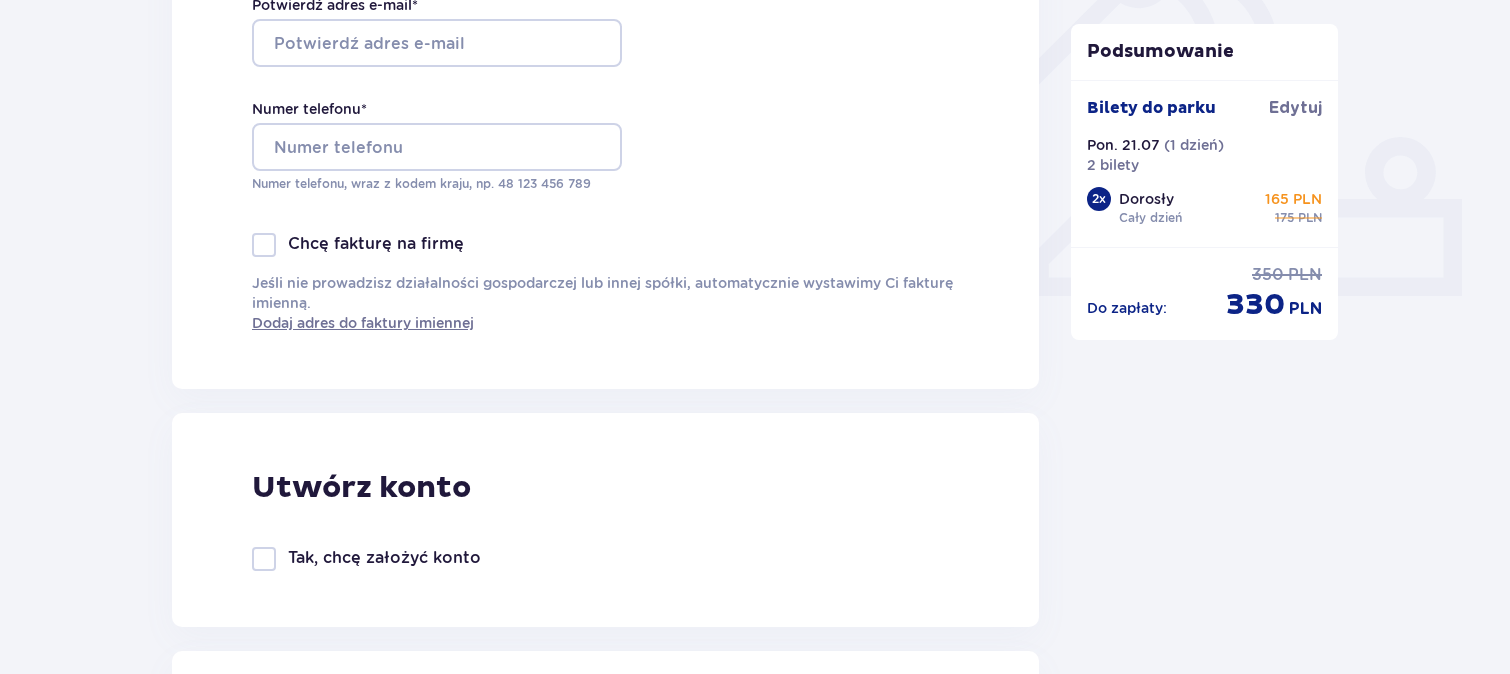 scroll, scrollTop: 673, scrollLeft: 0, axis: vertical 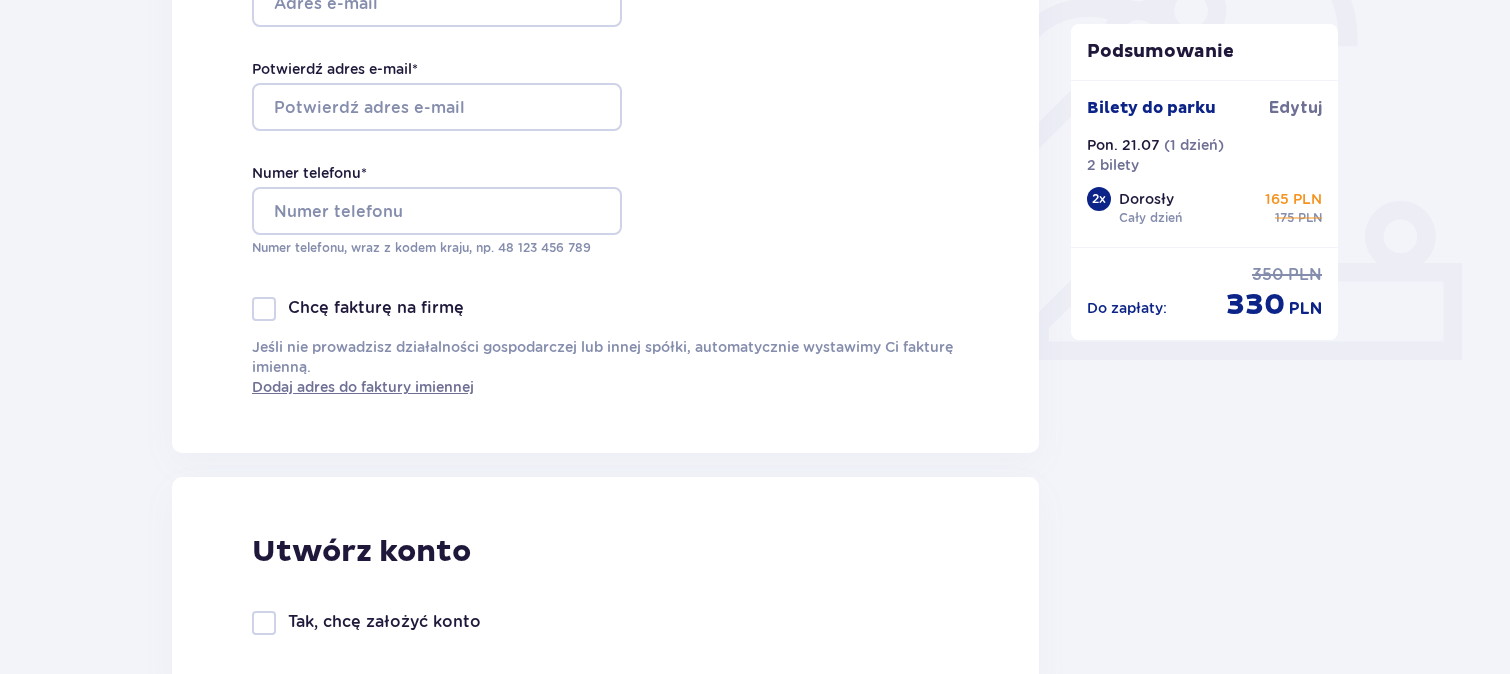click at bounding box center [264, 623] 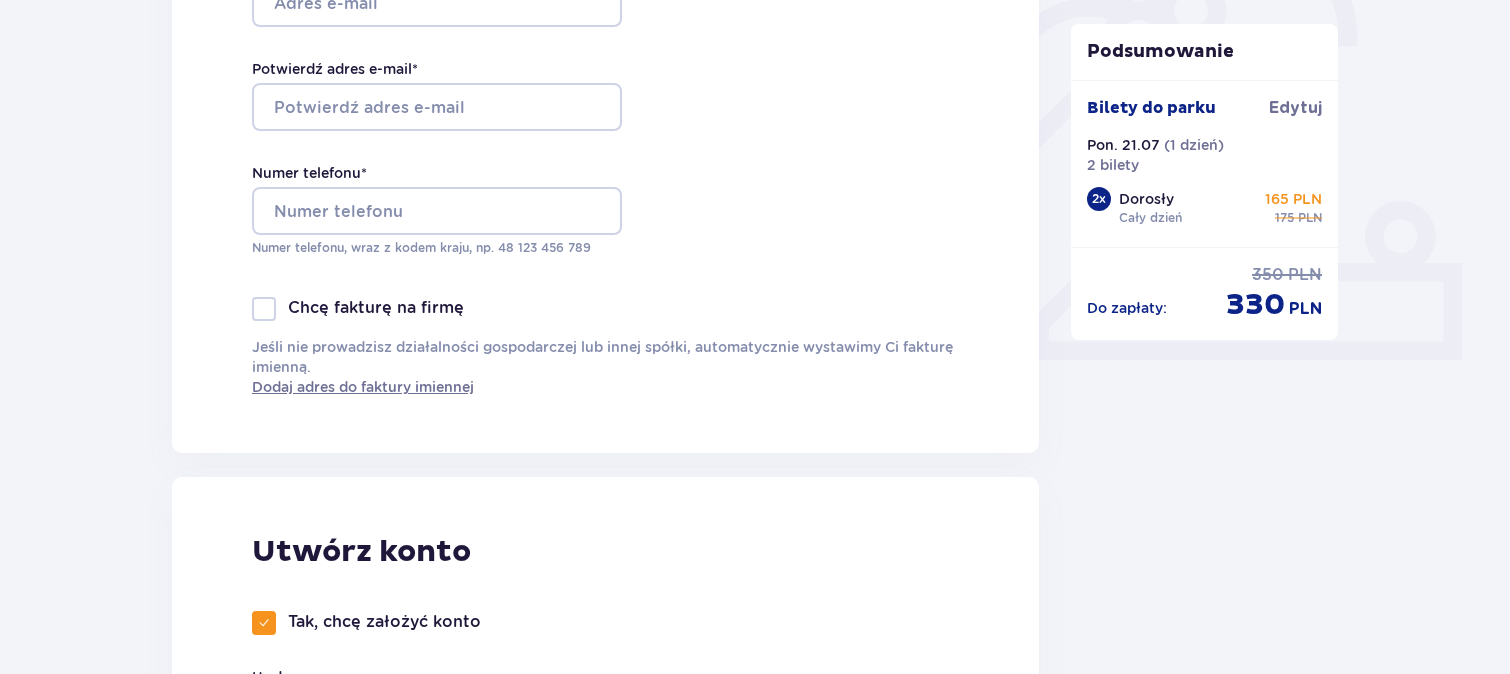 click at bounding box center [264, 623] 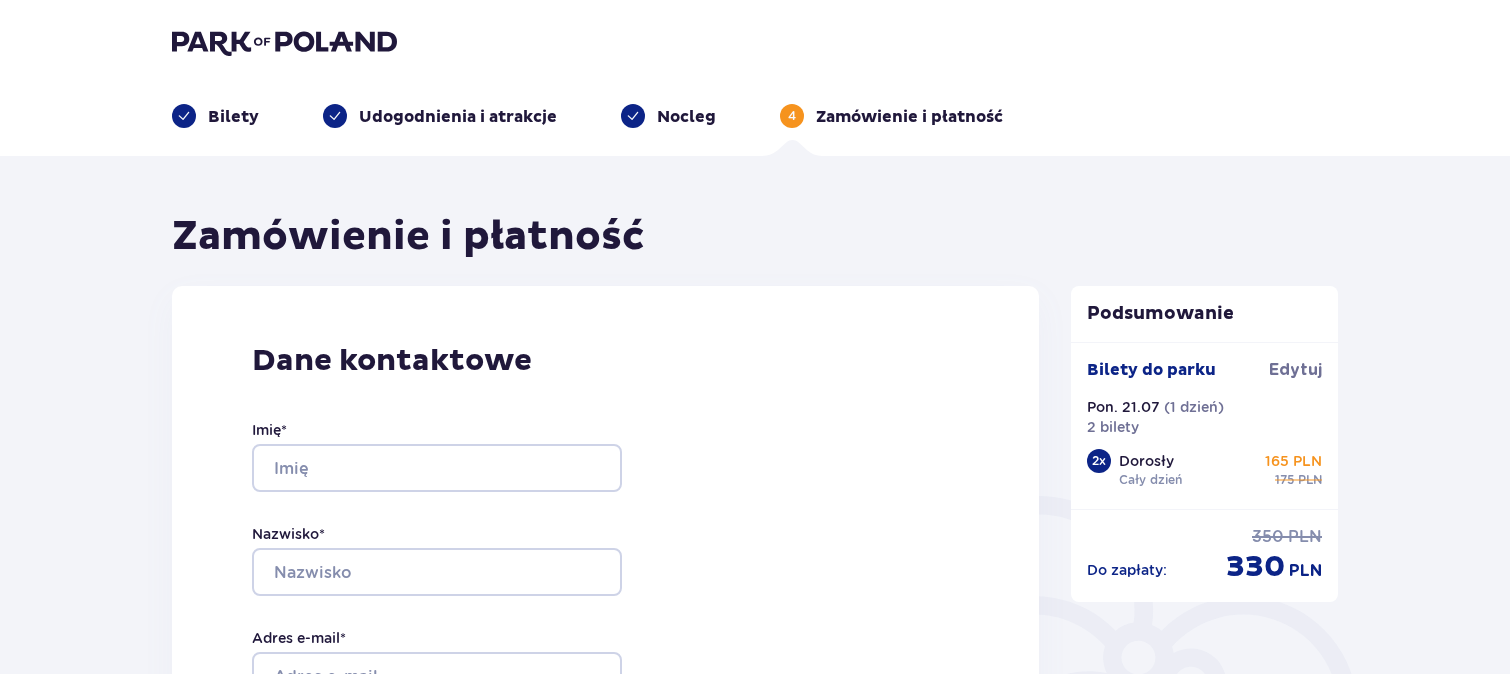 scroll, scrollTop: 78, scrollLeft: 0, axis: vertical 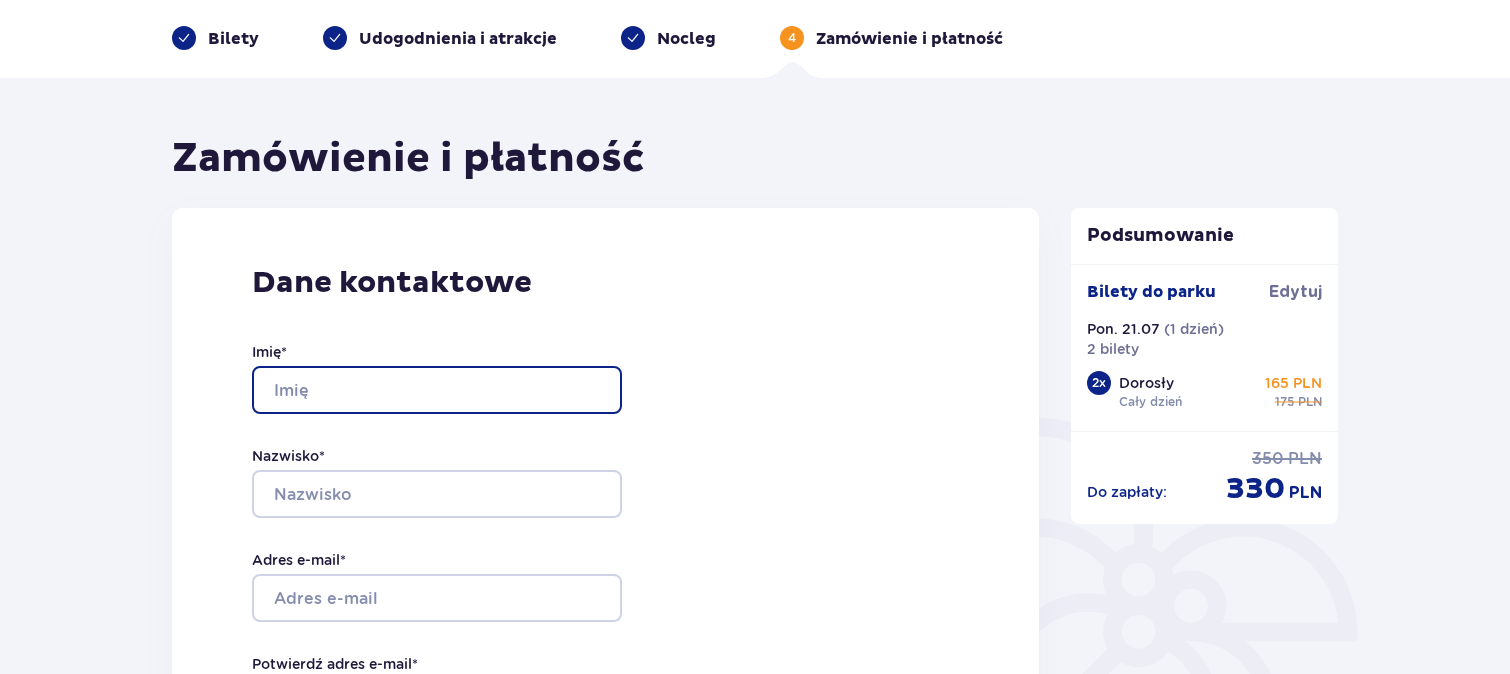 click on "Imię *" at bounding box center [437, 390] 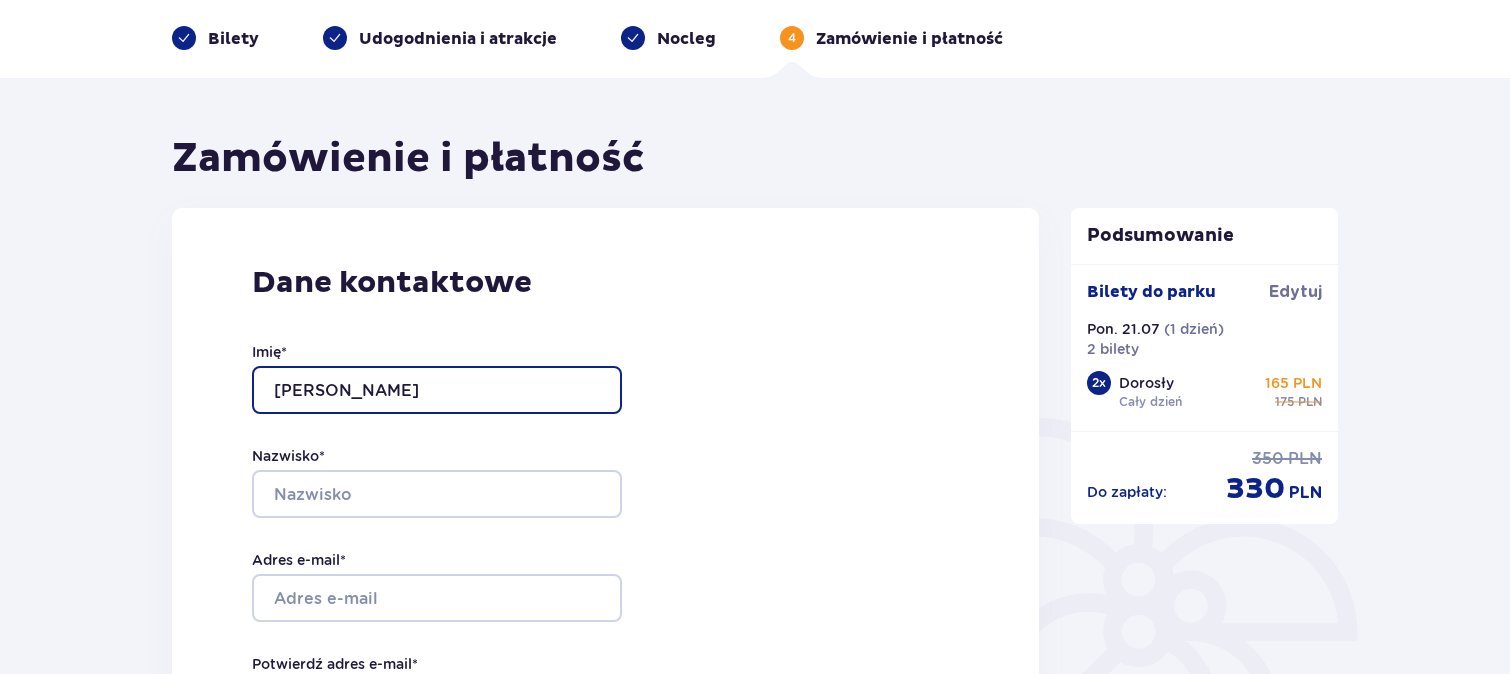 type on "[PERSON_NAME]" 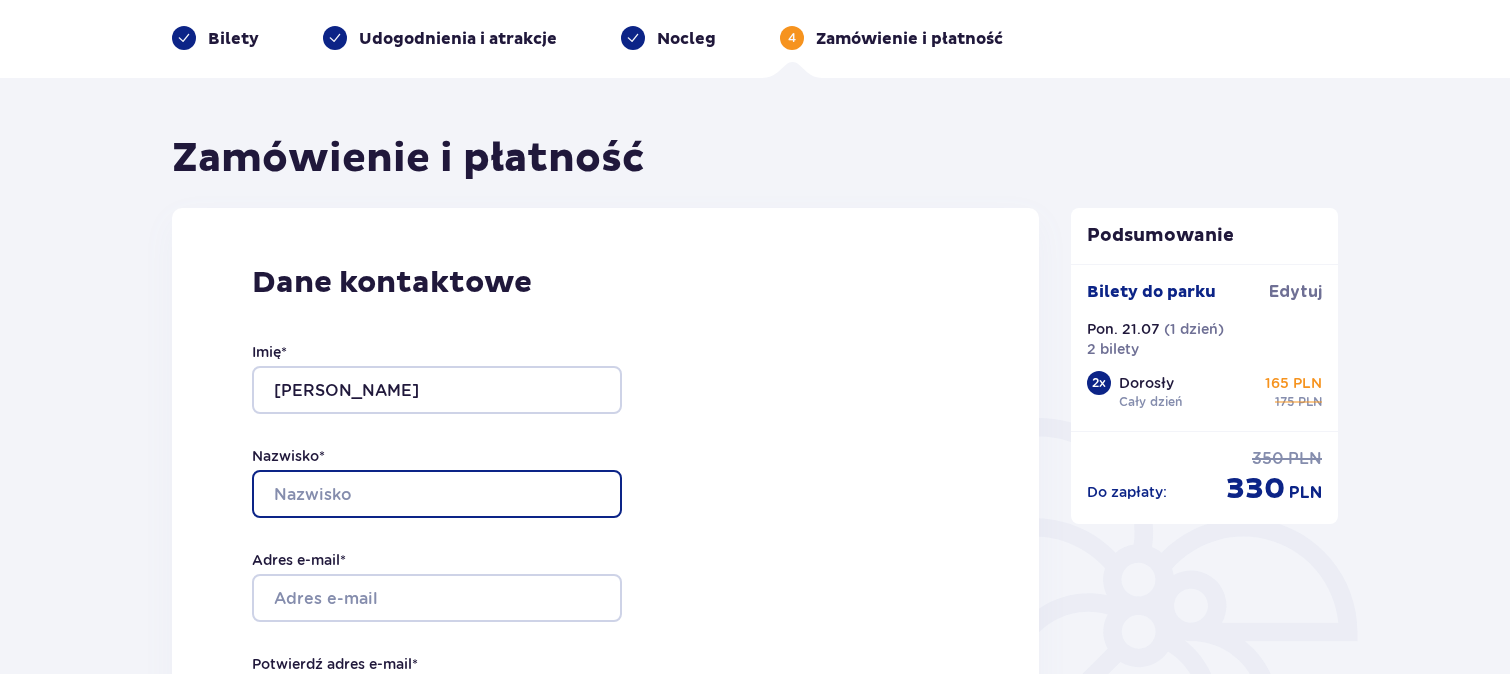 click on "Nazwisko *" at bounding box center (437, 494) 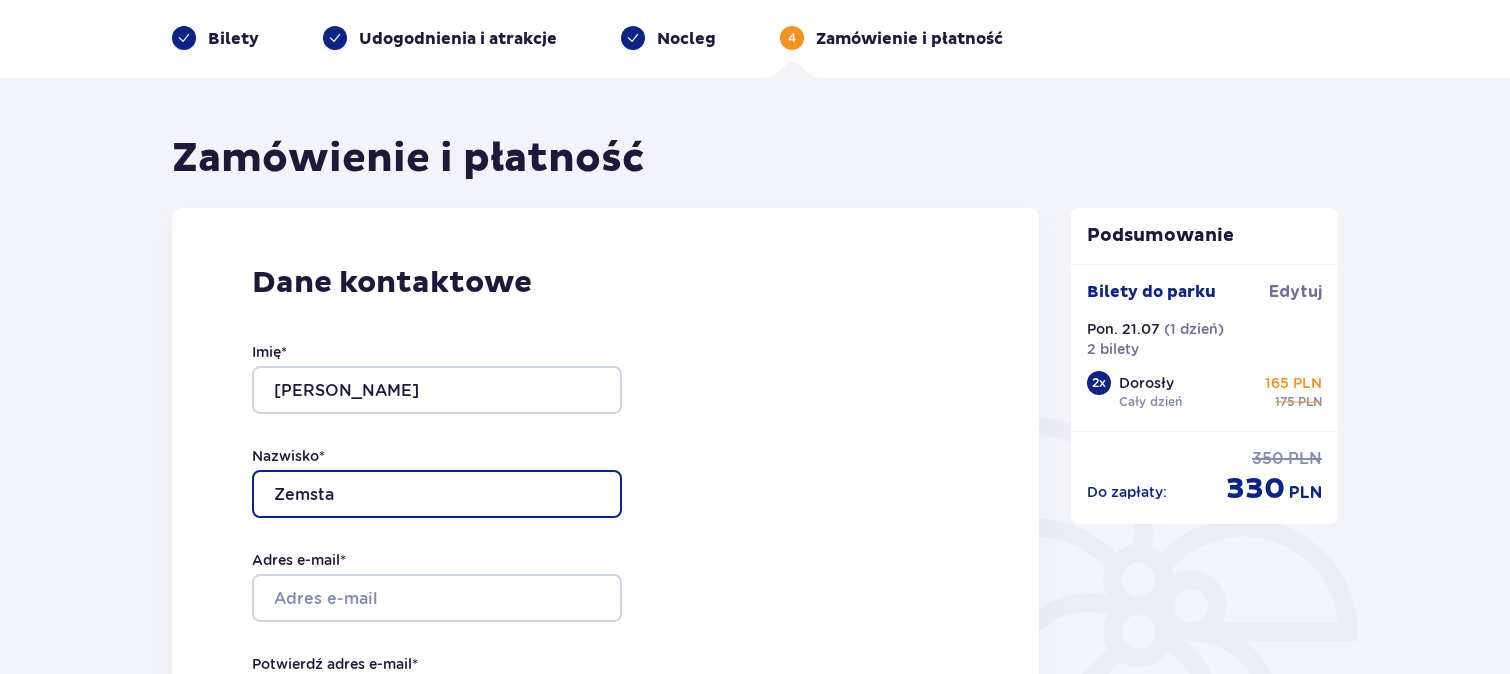 type on "Zemsta" 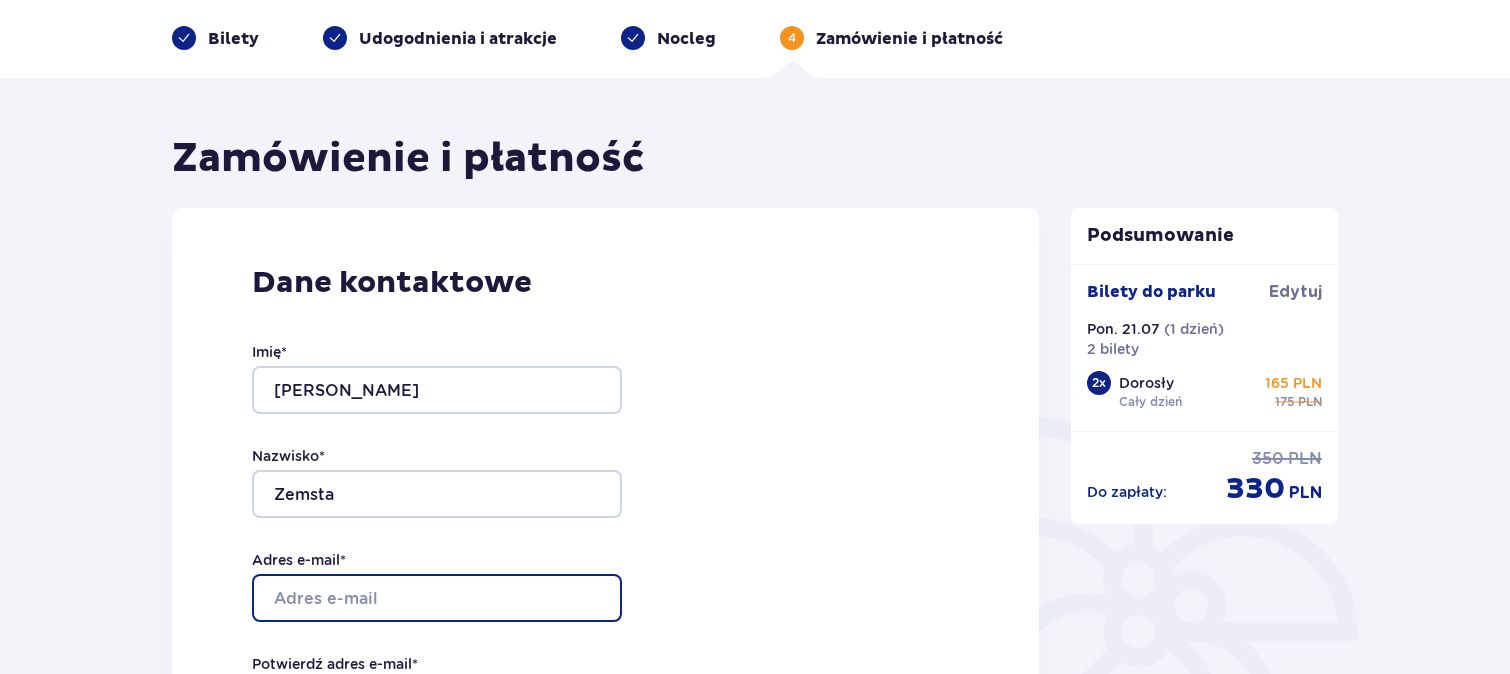 click on "Adres e-mail *" at bounding box center (437, 598) 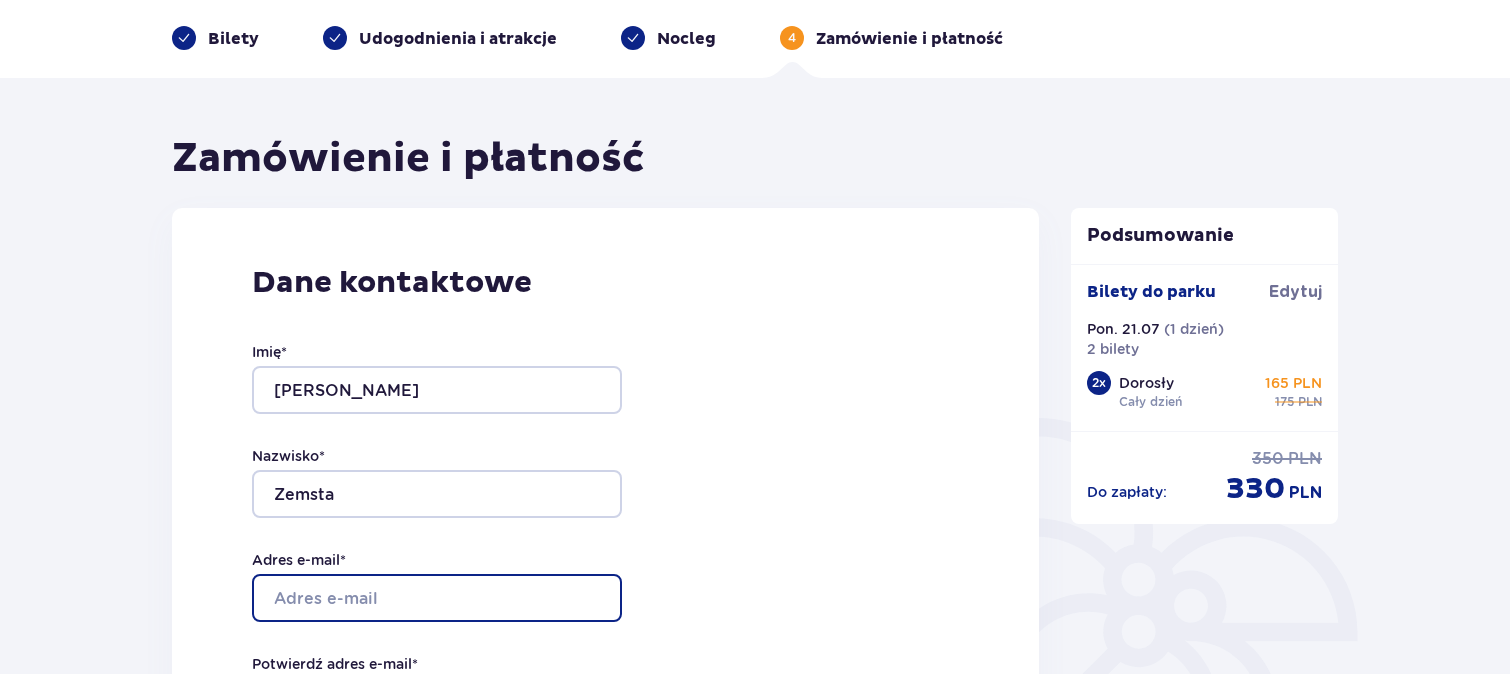 type on "[EMAIL_ADDRESS][DOMAIN_NAME]" 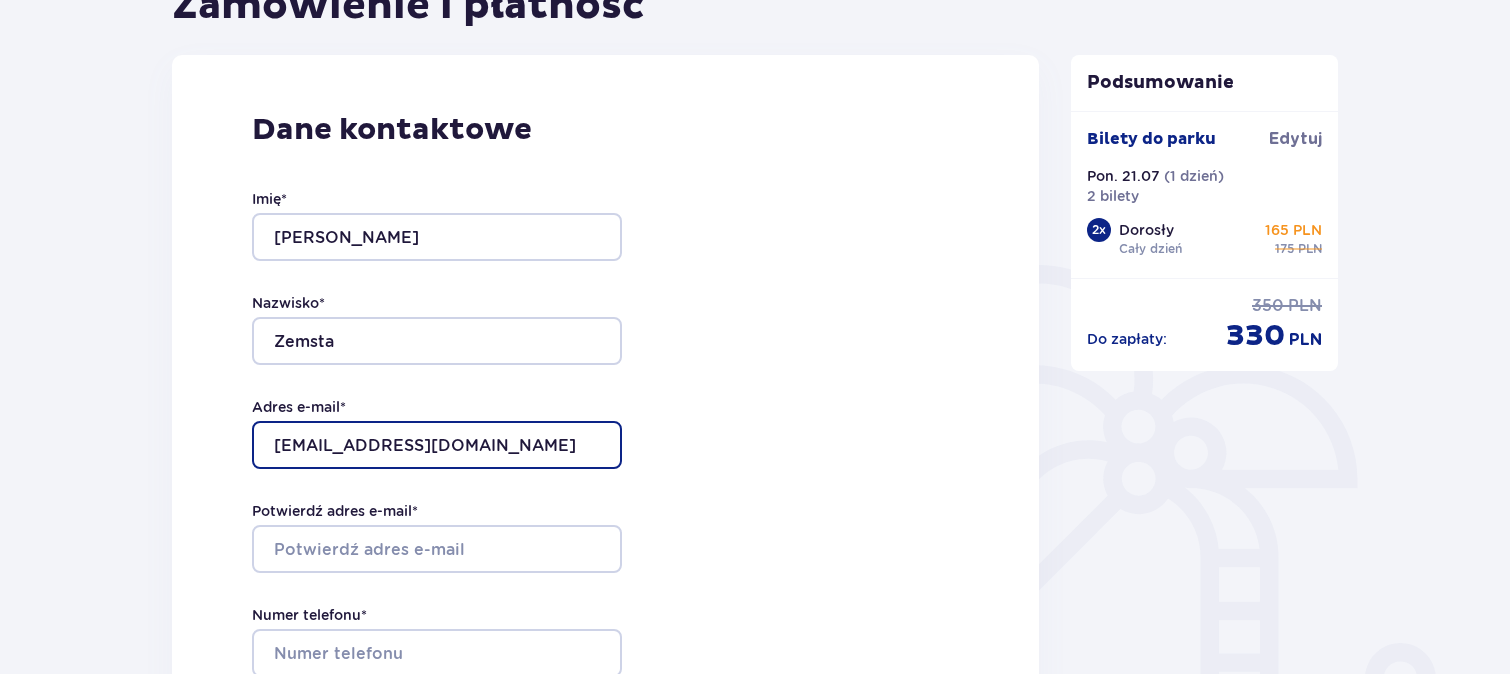 scroll, scrollTop: 454, scrollLeft: 0, axis: vertical 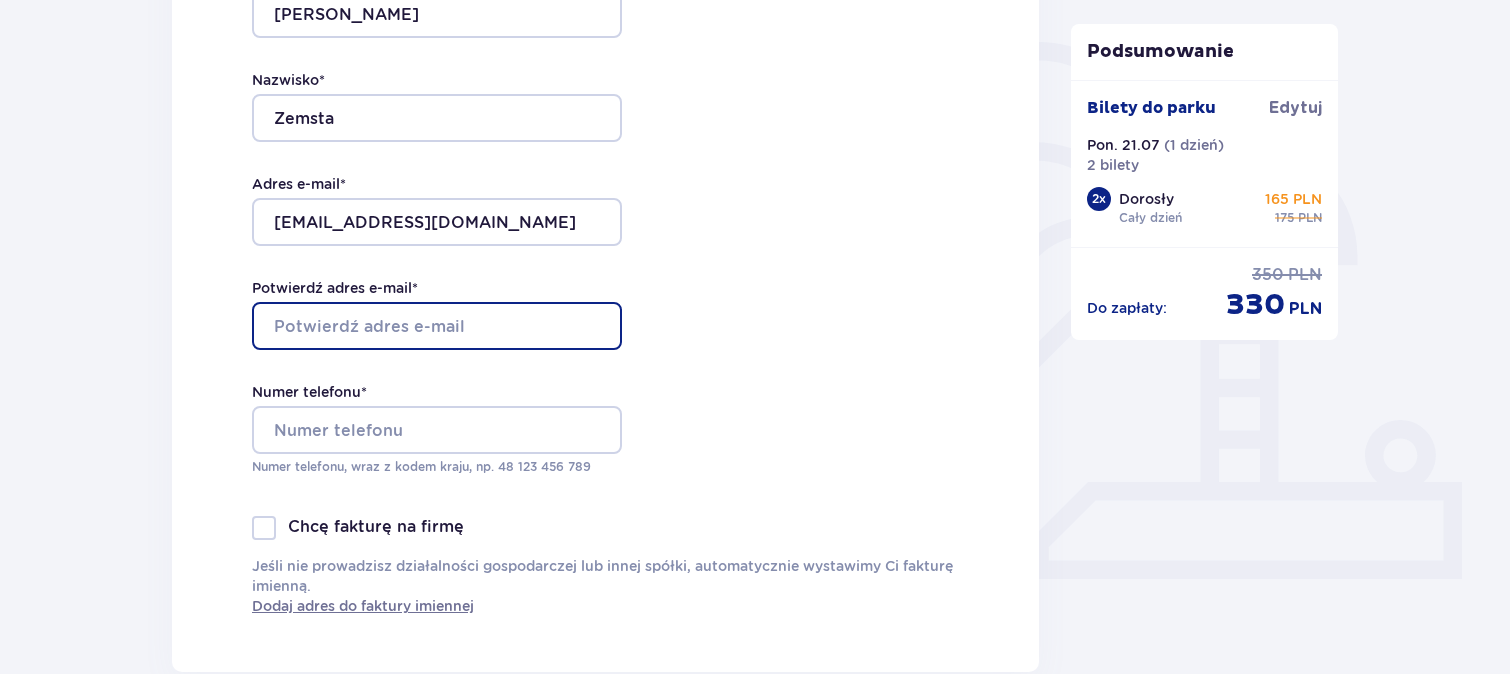click on "Potwierdź adres e-mail *" at bounding box center [437, 326] 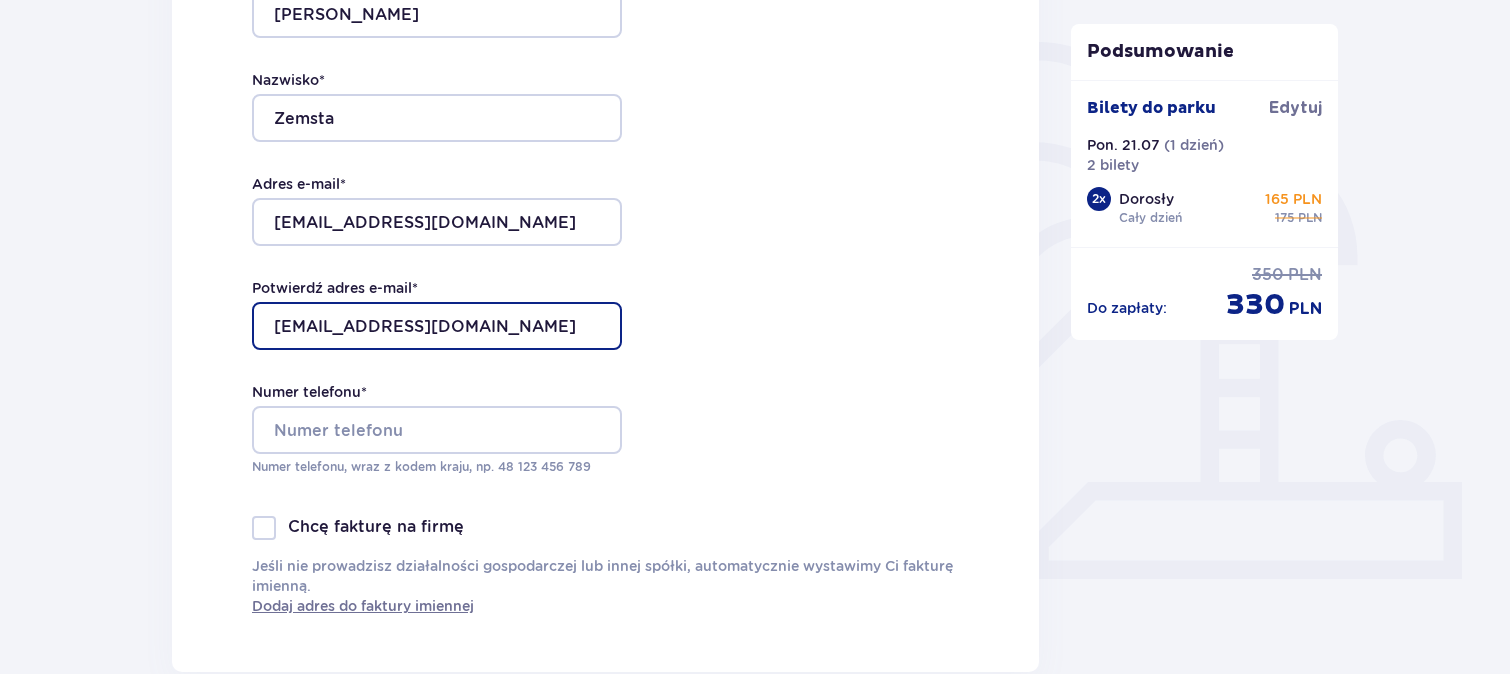 type on "[EMAIL_ADDRESS][DOMAIN_NAME]" 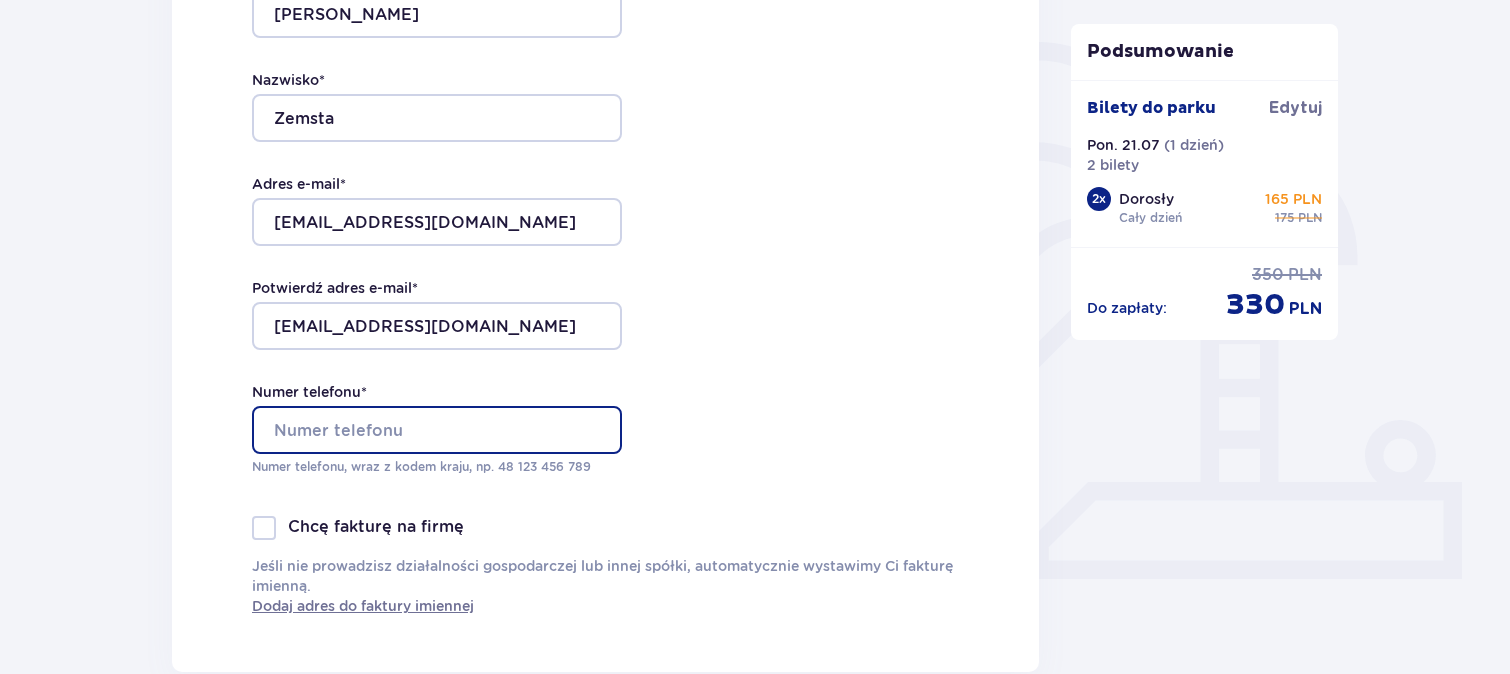 click on "Numer telefonu *" at bounding box center (437, 430) 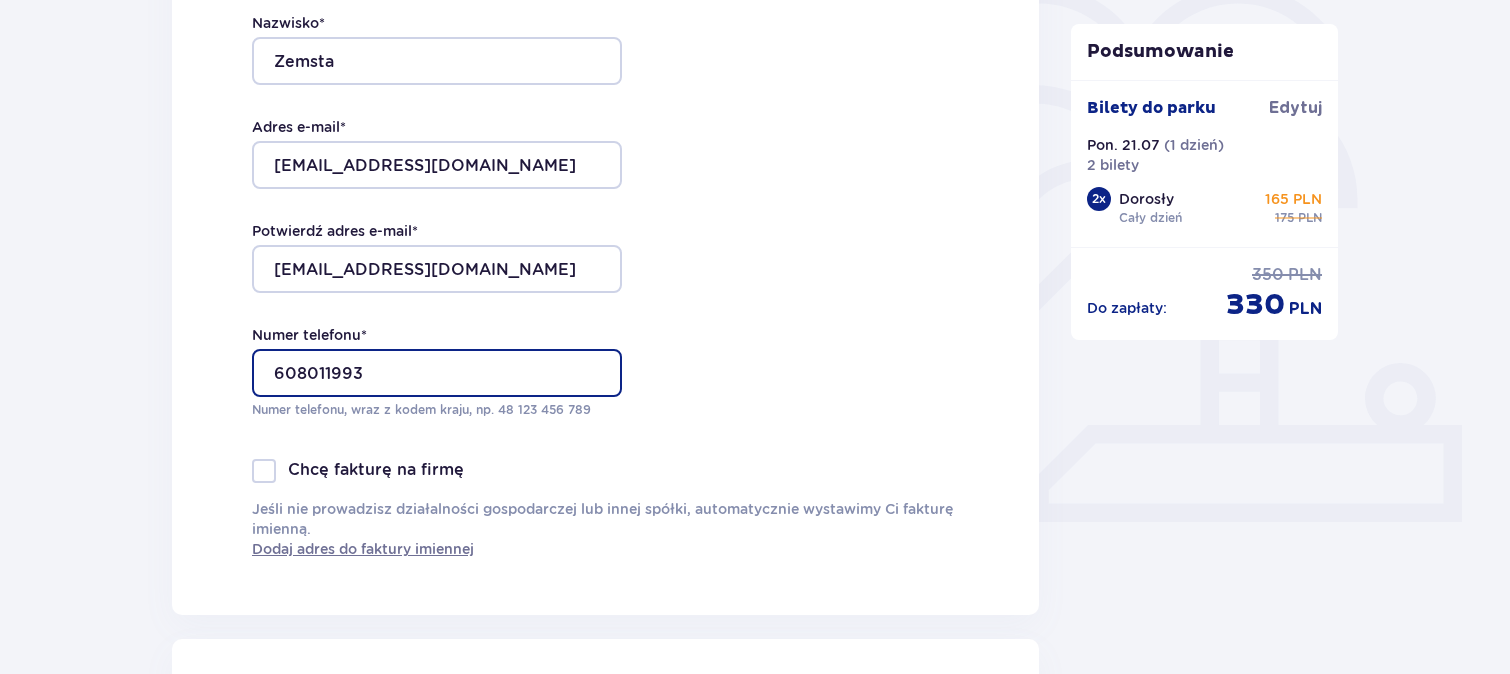 scroll, scrollTop: 576, scrollLeft: 0, axis: vertical 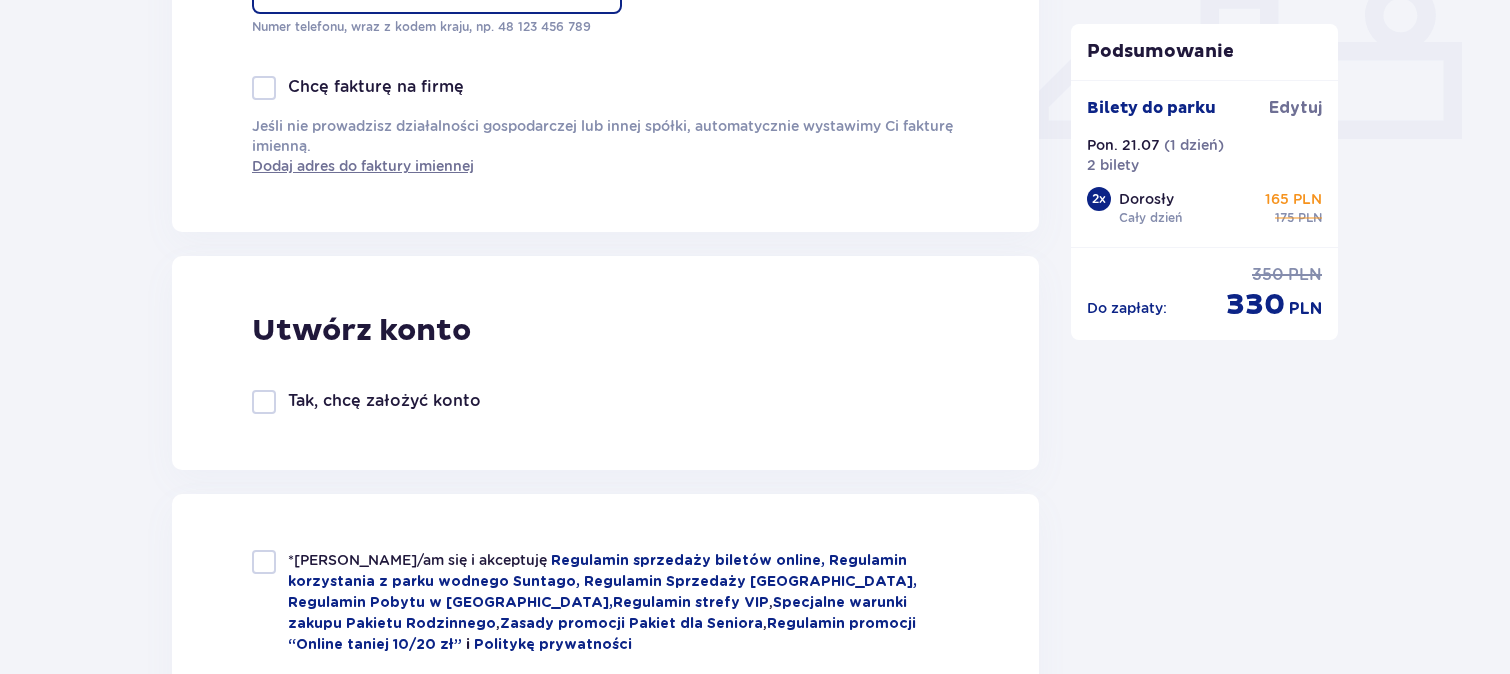type on "608011993" 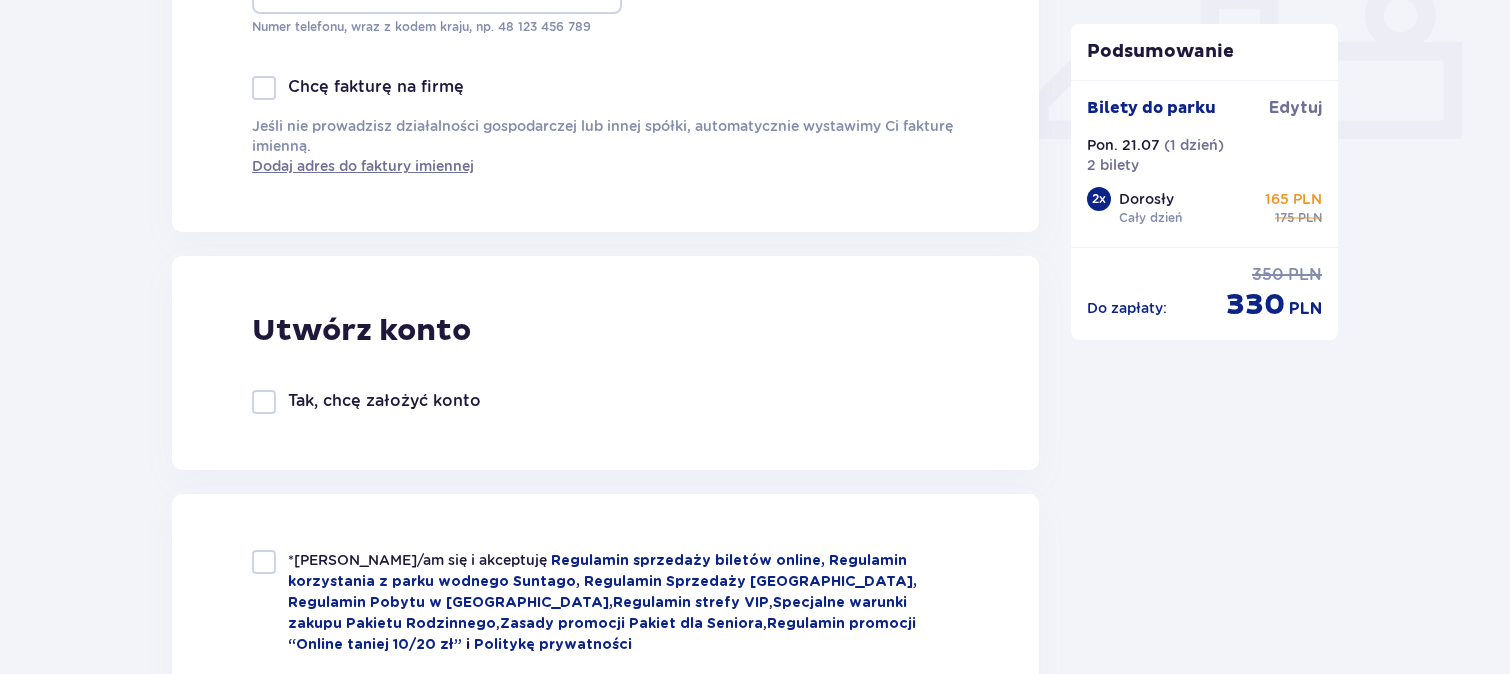 click on "Tak, chcę założyć konto" at bounding box center [384, 401] 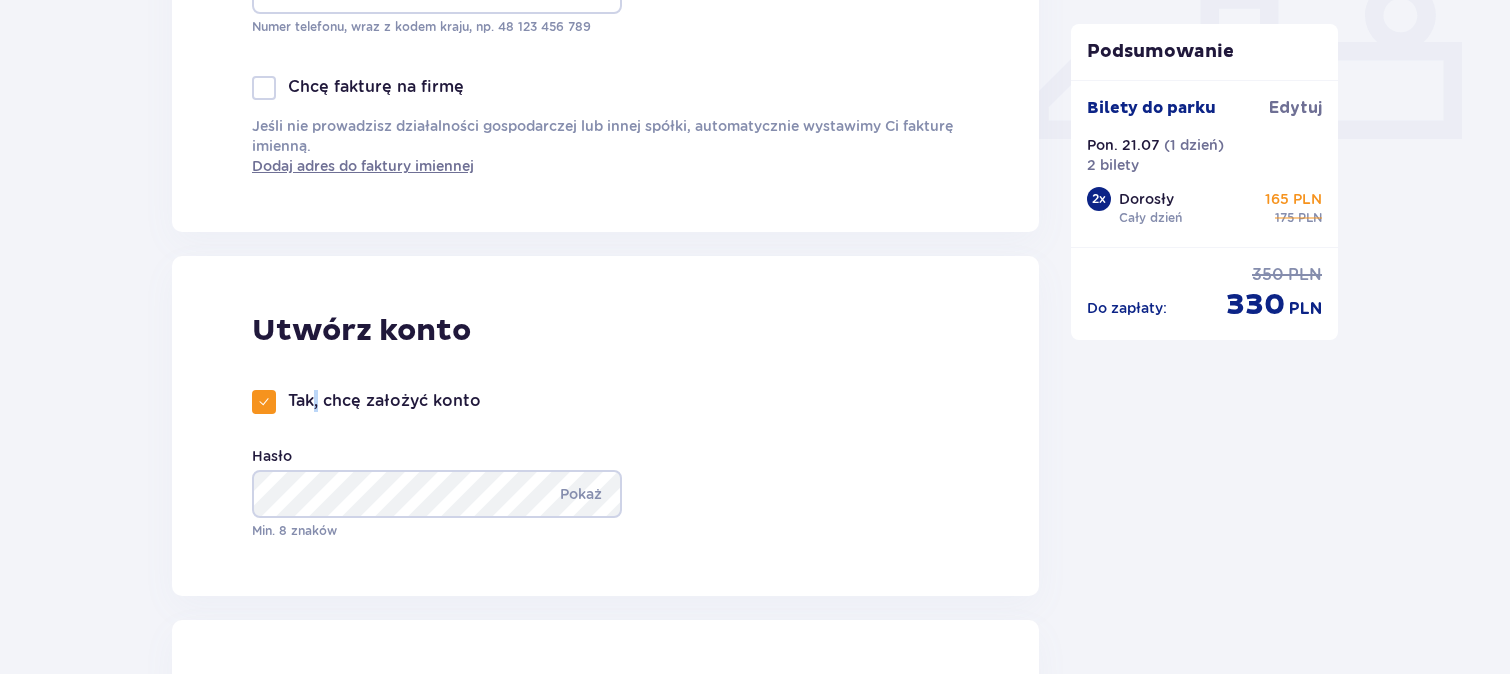 click on "Tak, chcę założyć konto" at bounding box center [384, 401] 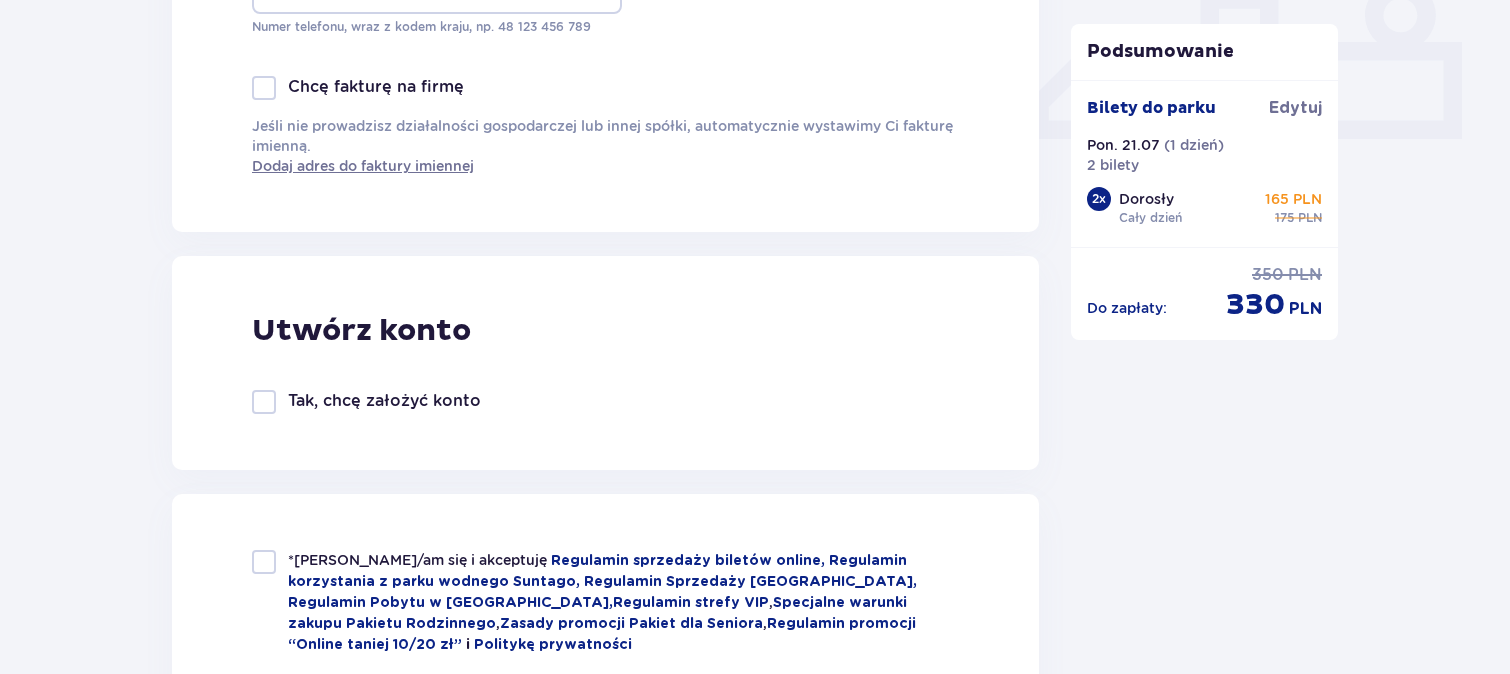 click at bounding box center [264, 402] 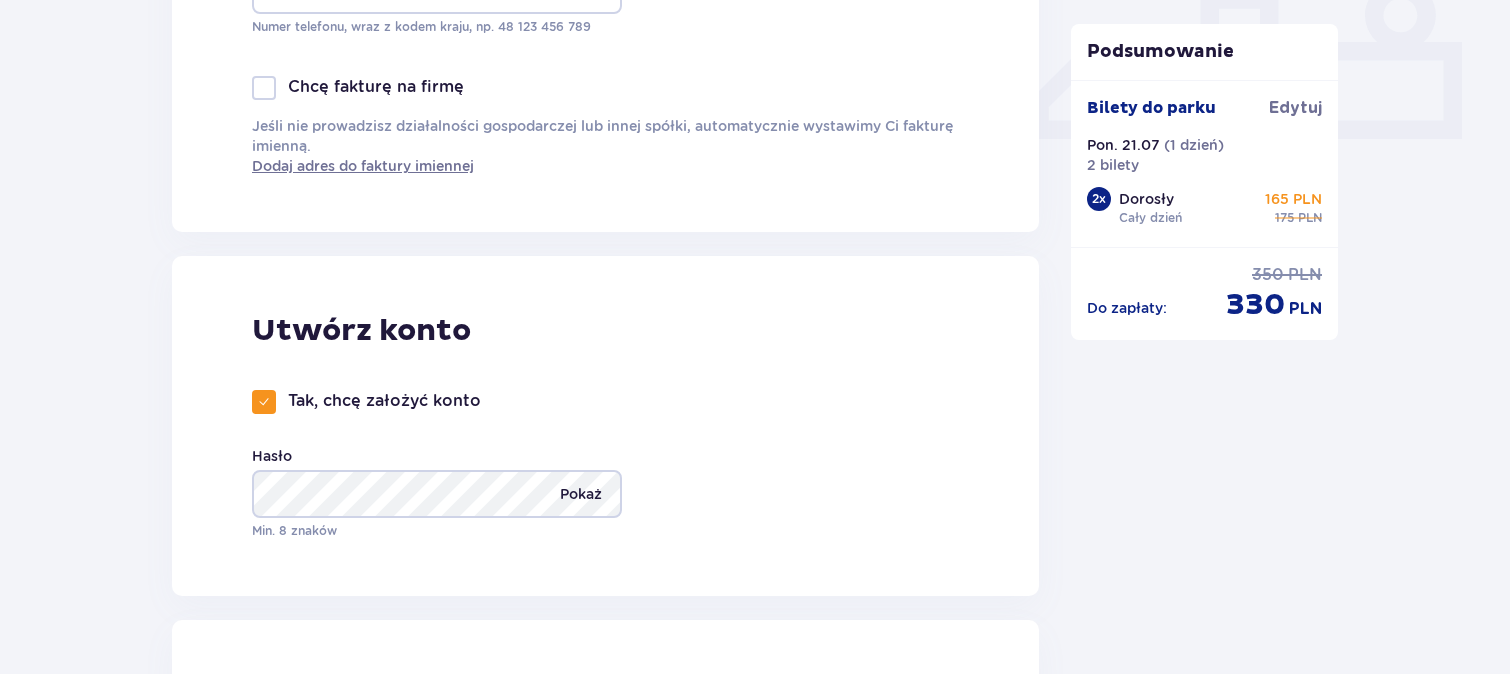 click on "Pokaż" at bounding box center [581, 494] 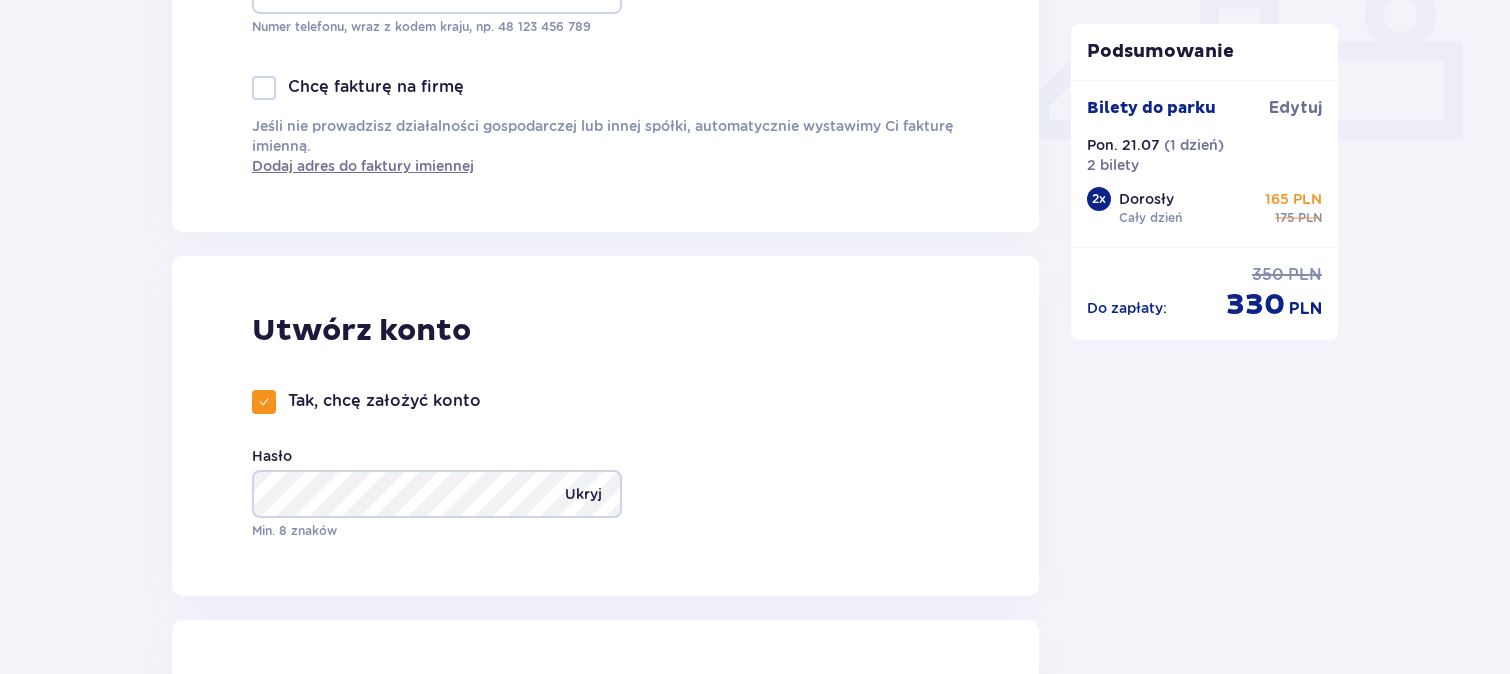 click on "Ukryj" at bounding box center [583, 494] 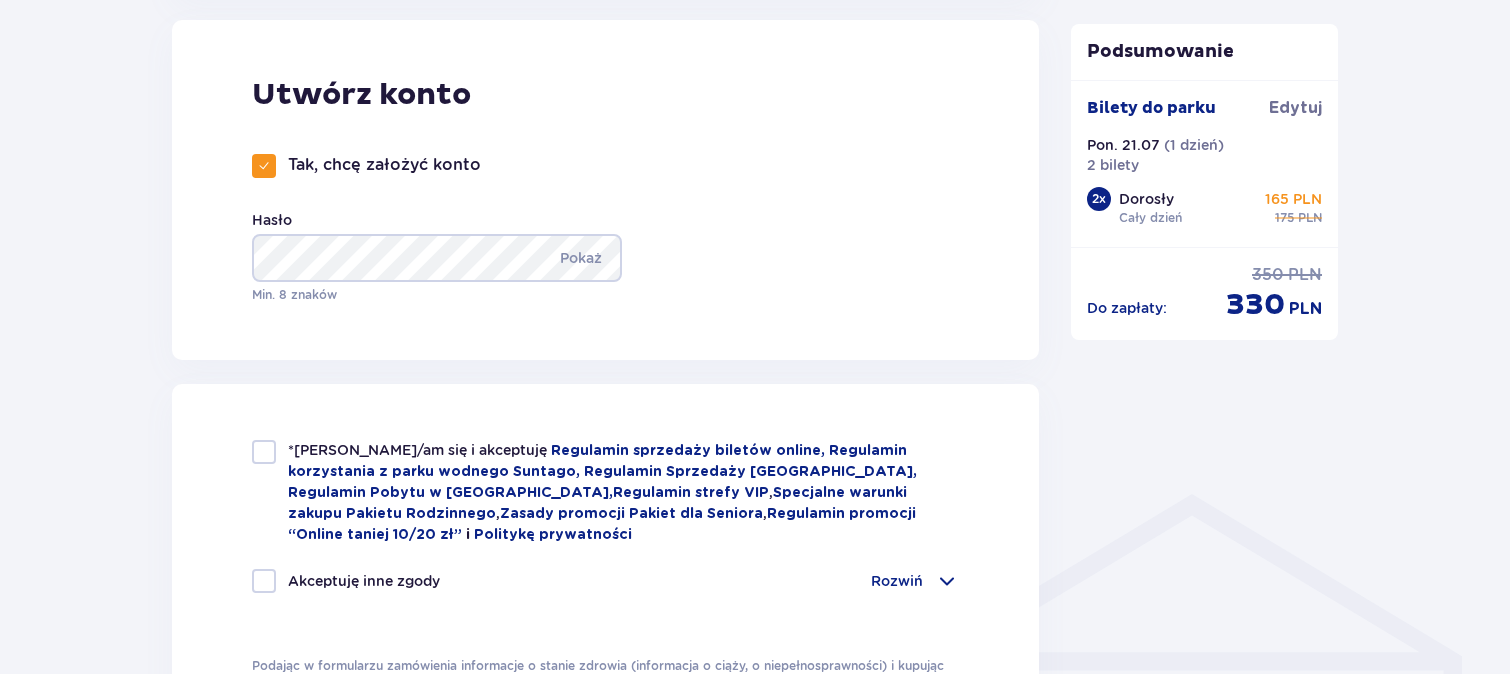 scroll, scrollTop: 1262, scrollLeft: 0, axis: vertical 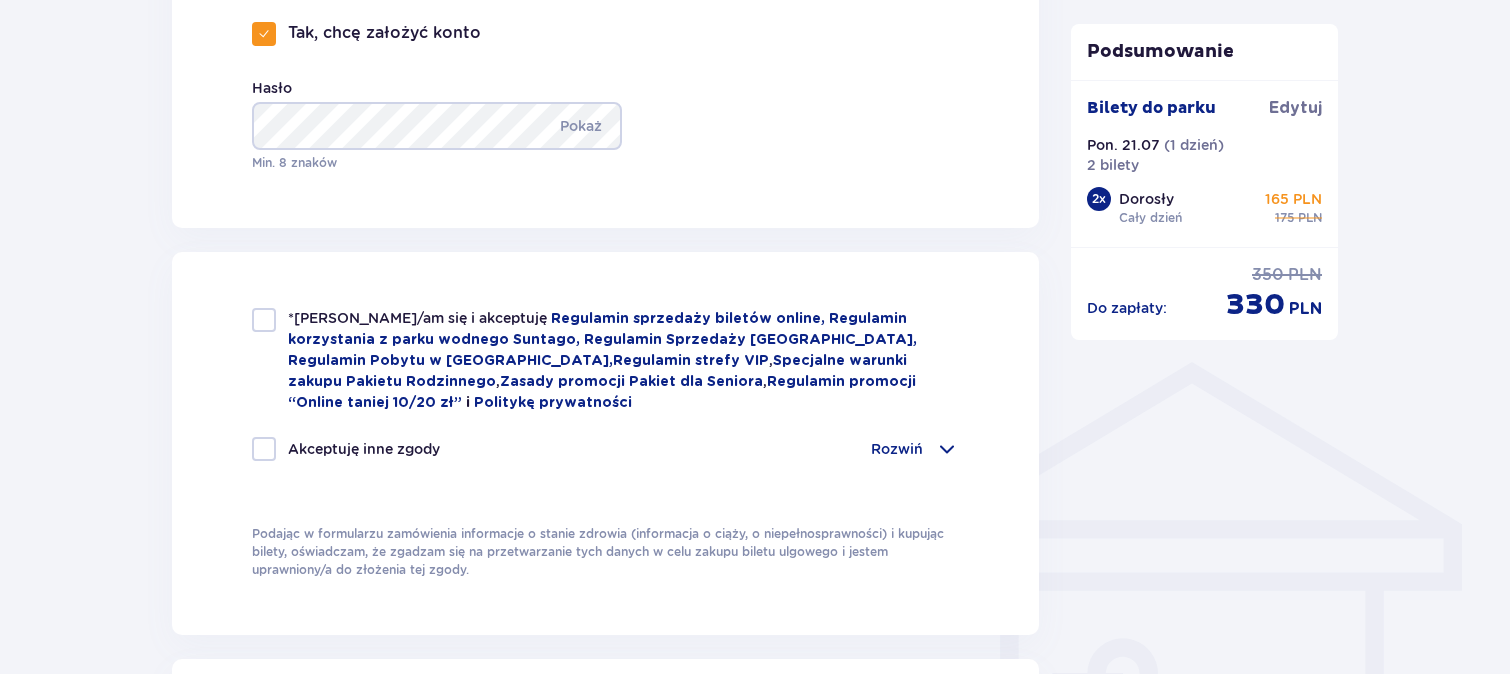 click at bounding box center (264, 320) 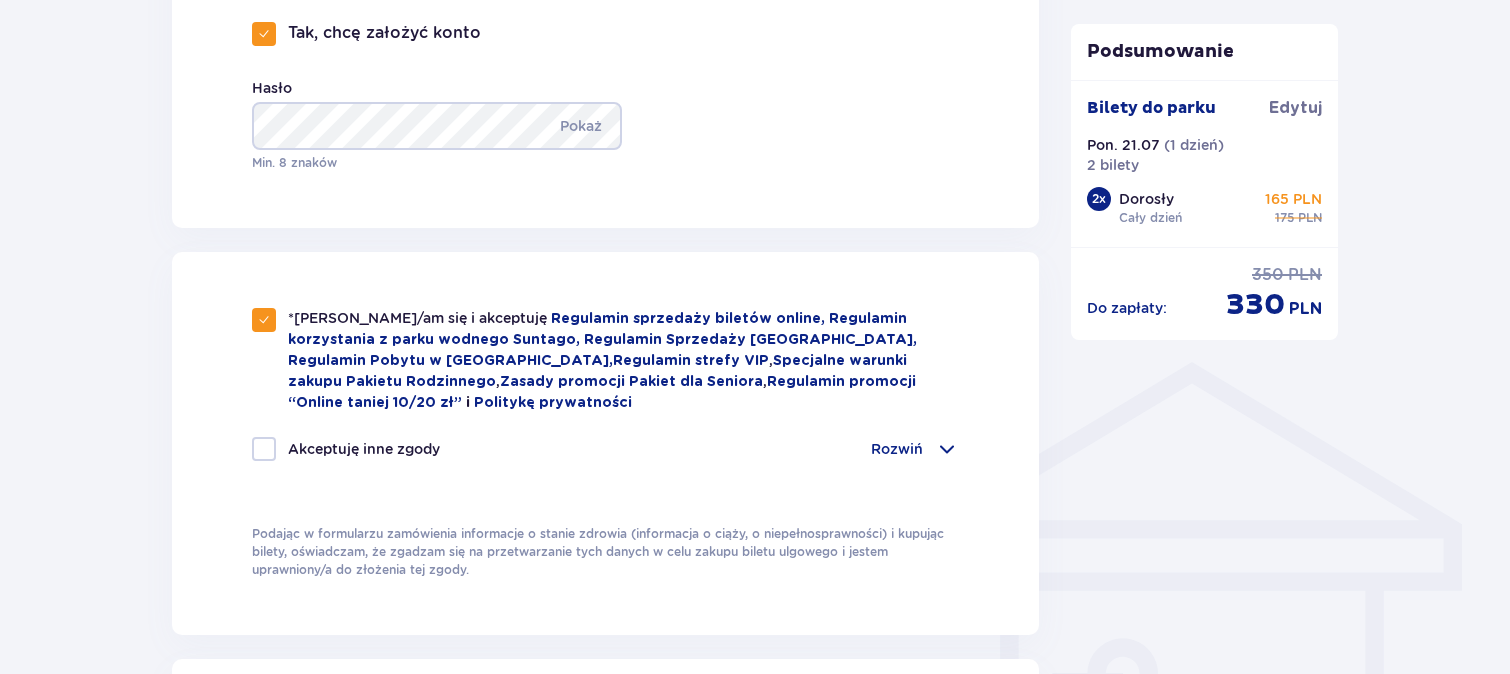 click at bounding box center (264, 449) 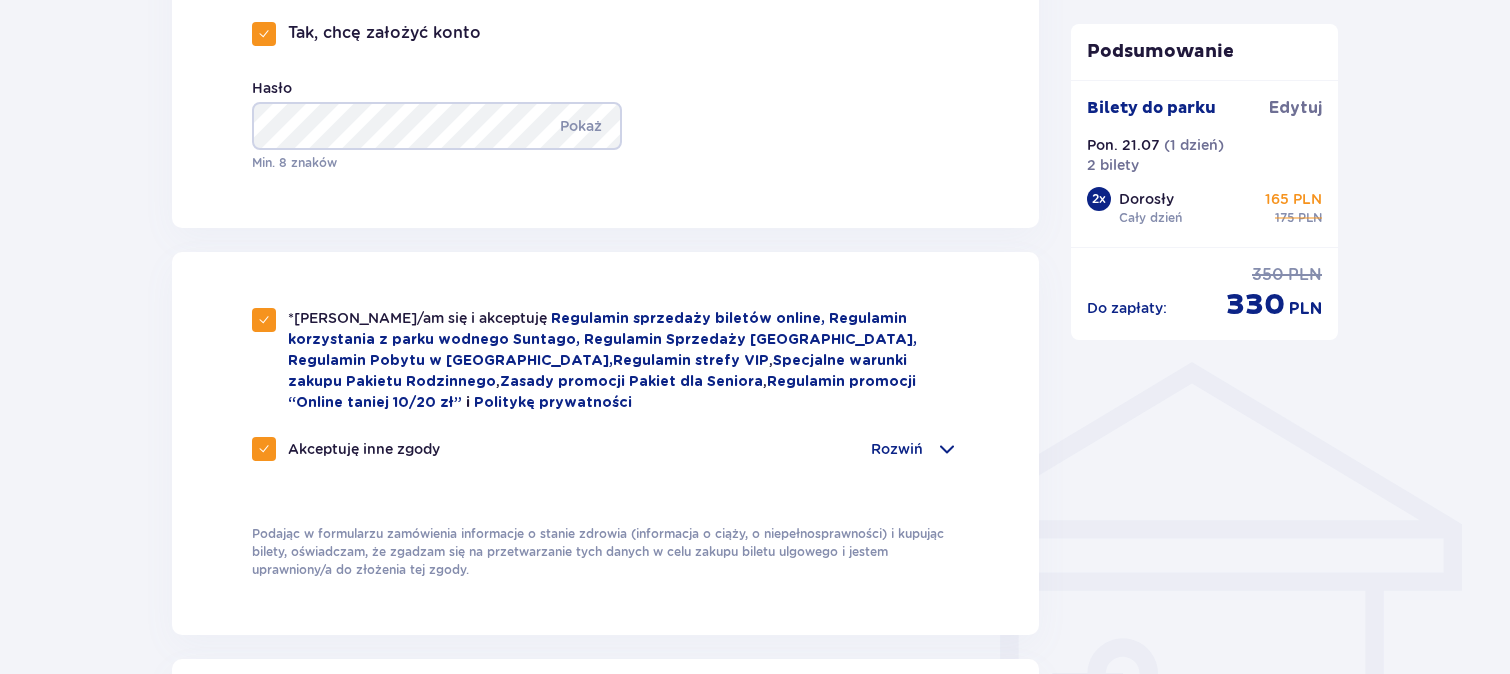 drag, startPoint x: 1507, startPoint y: 327, endPoint x: 1516, endPoint y: 350, distance: 24.698177 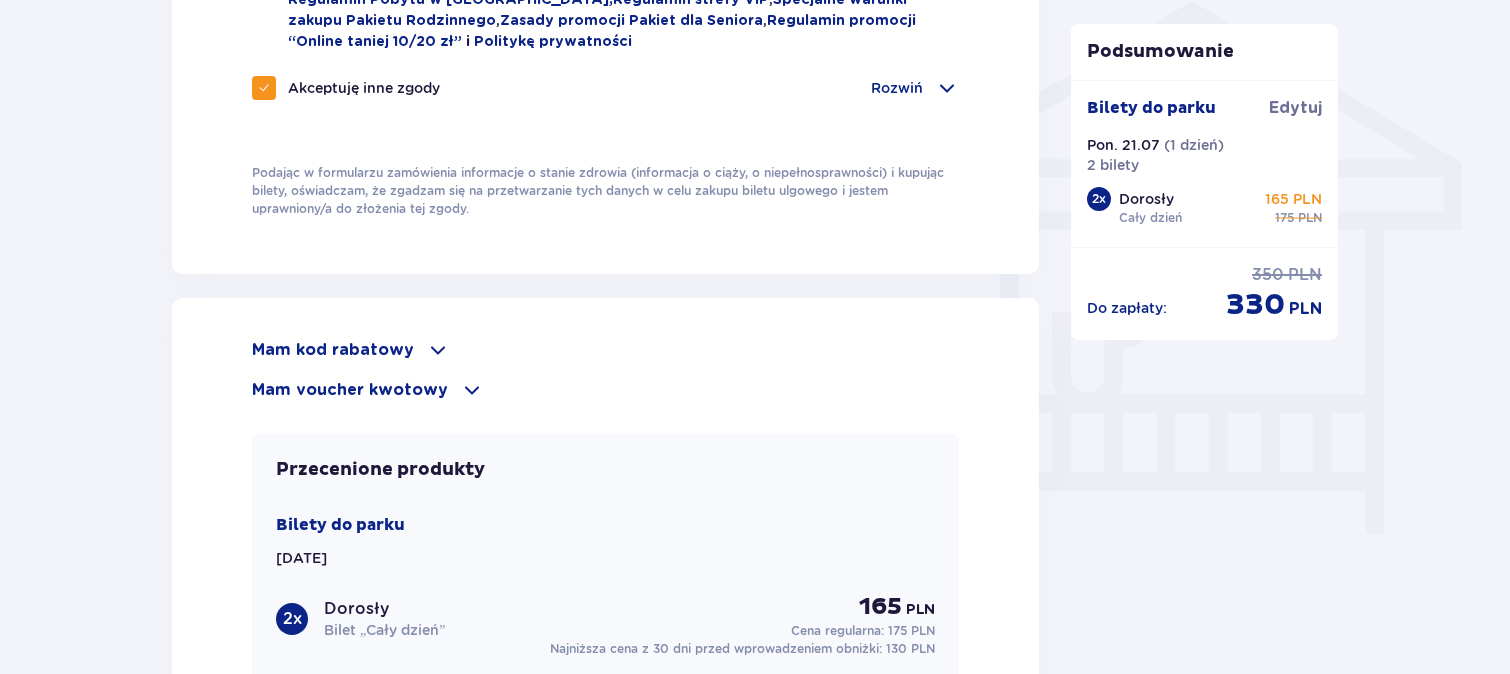 scroll, scrollTop: 1633, scrollLeft: 0, axis: vertical 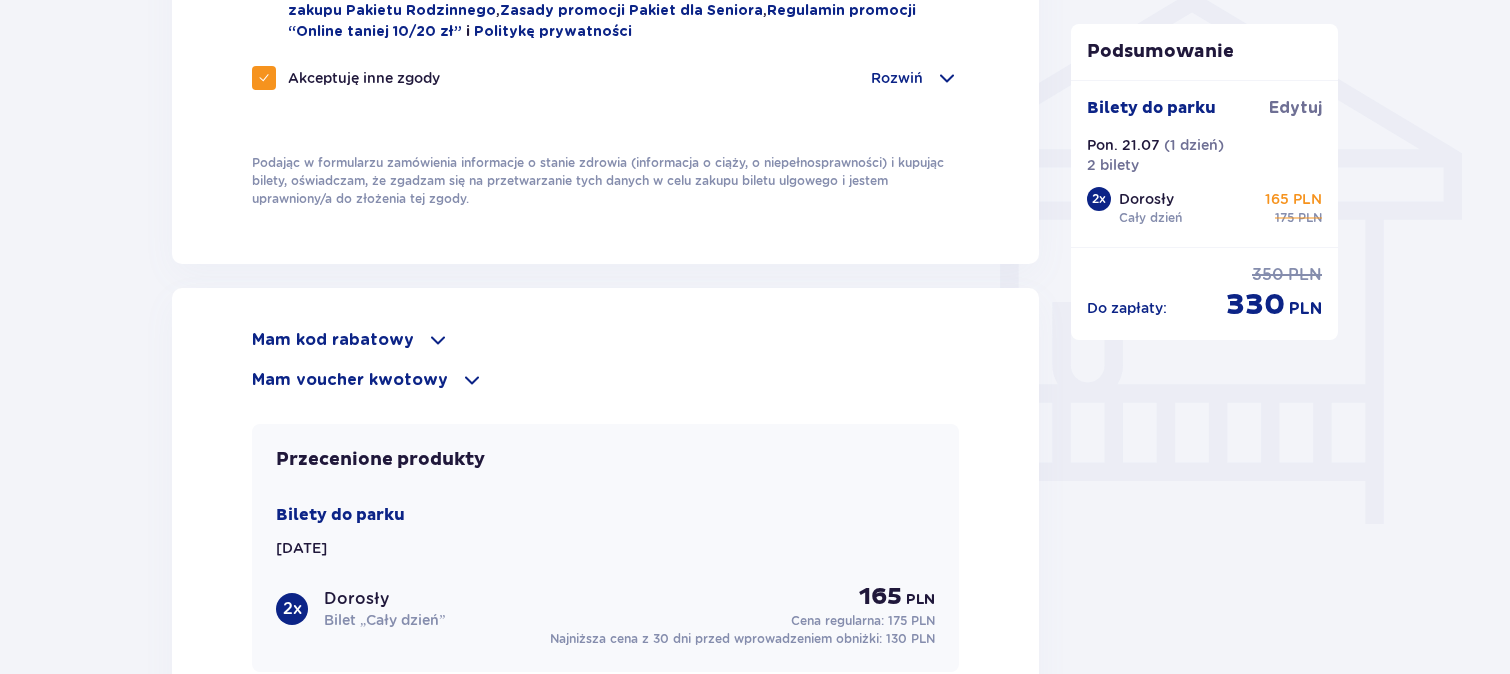 click at bounding box center (472, 380) 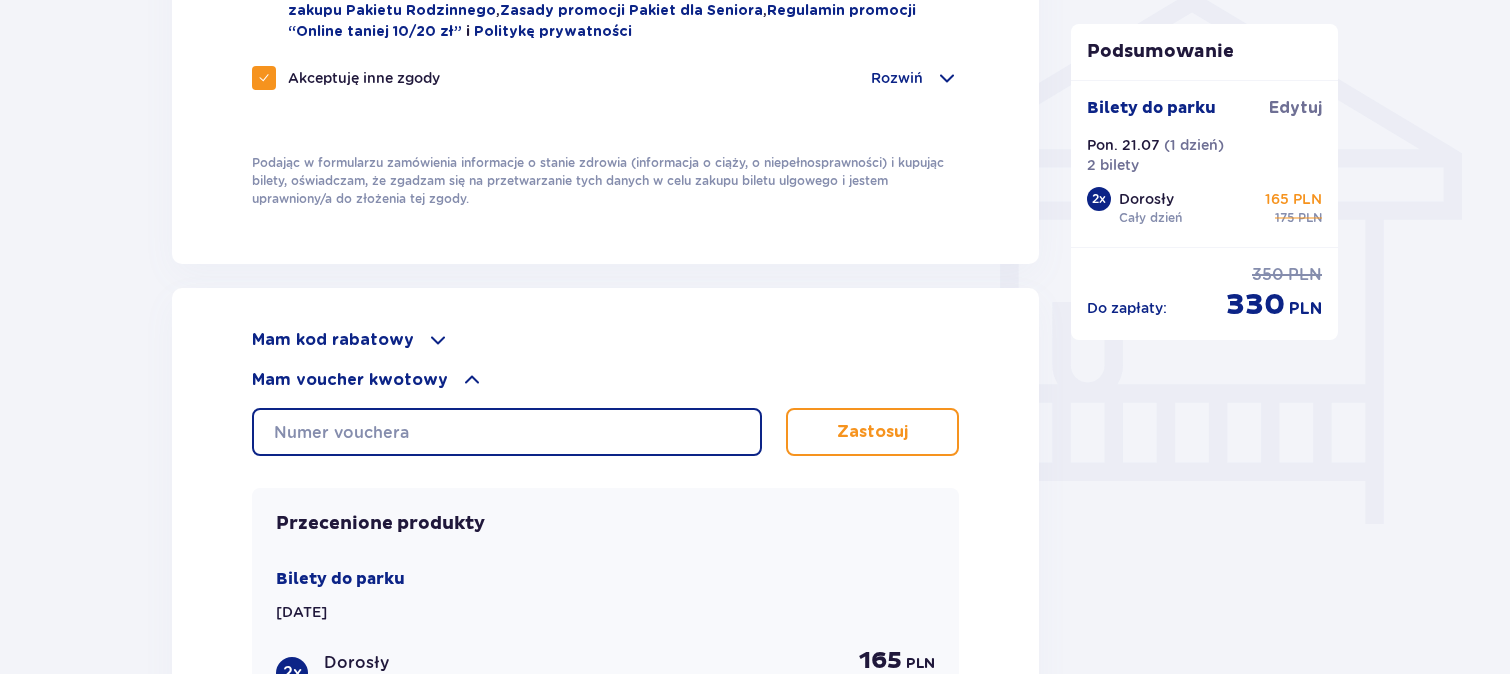 click at bounding box center [507, 432] 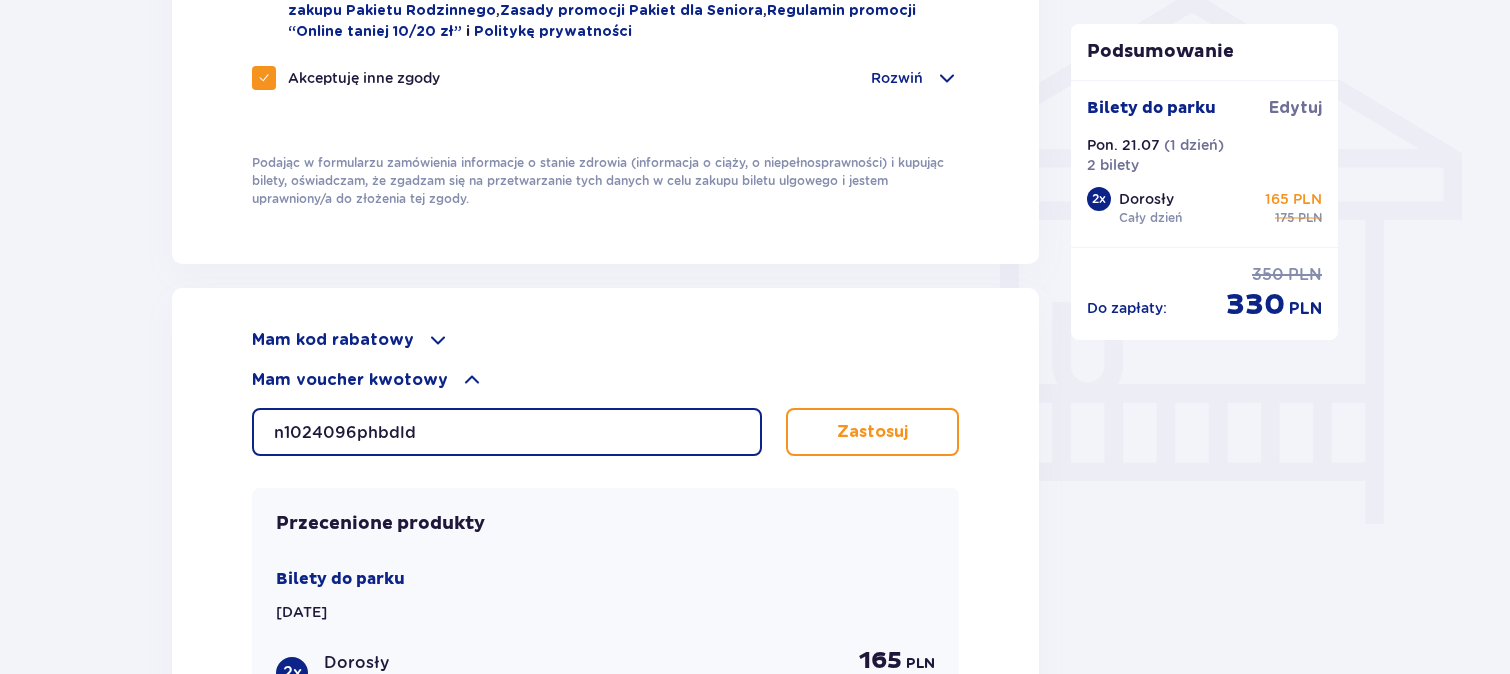 type on "n1024096phbdld" 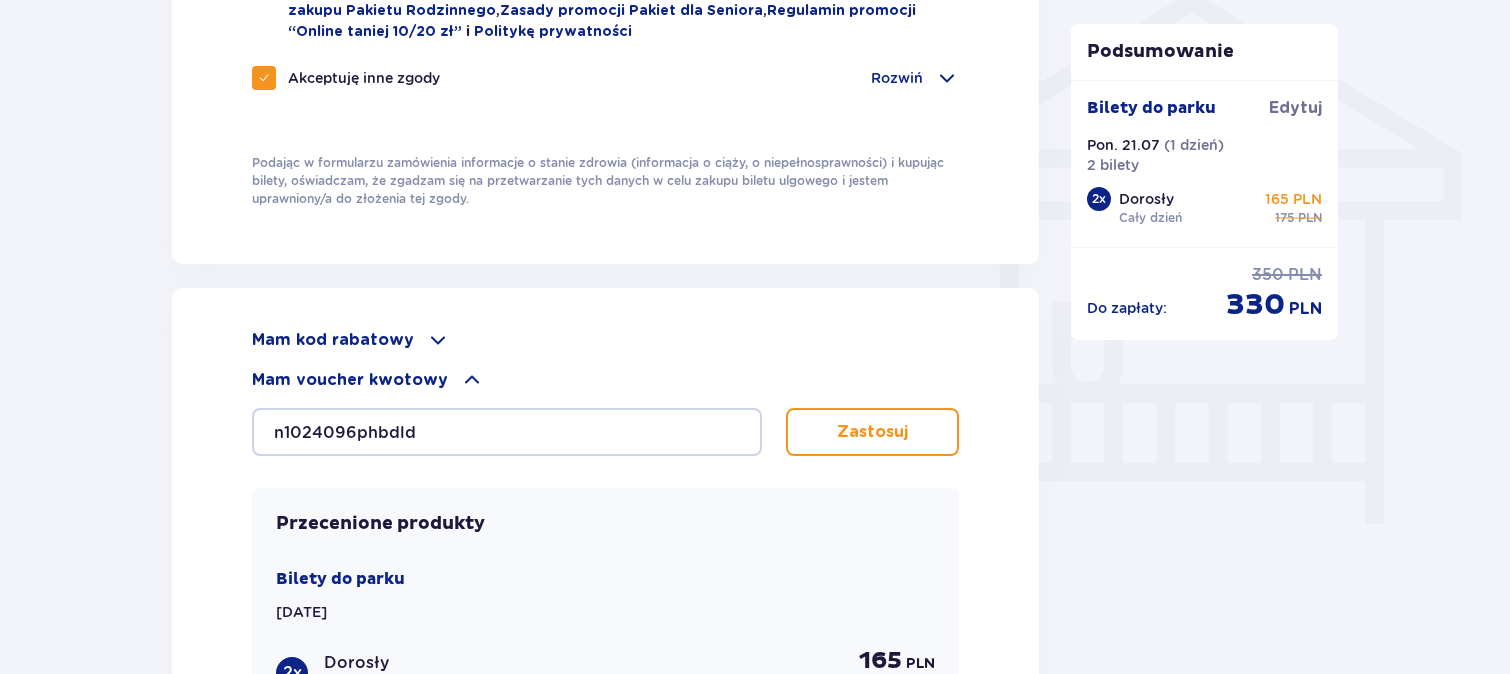 click on "Zastosuj" at bounding box center [872, 432] 